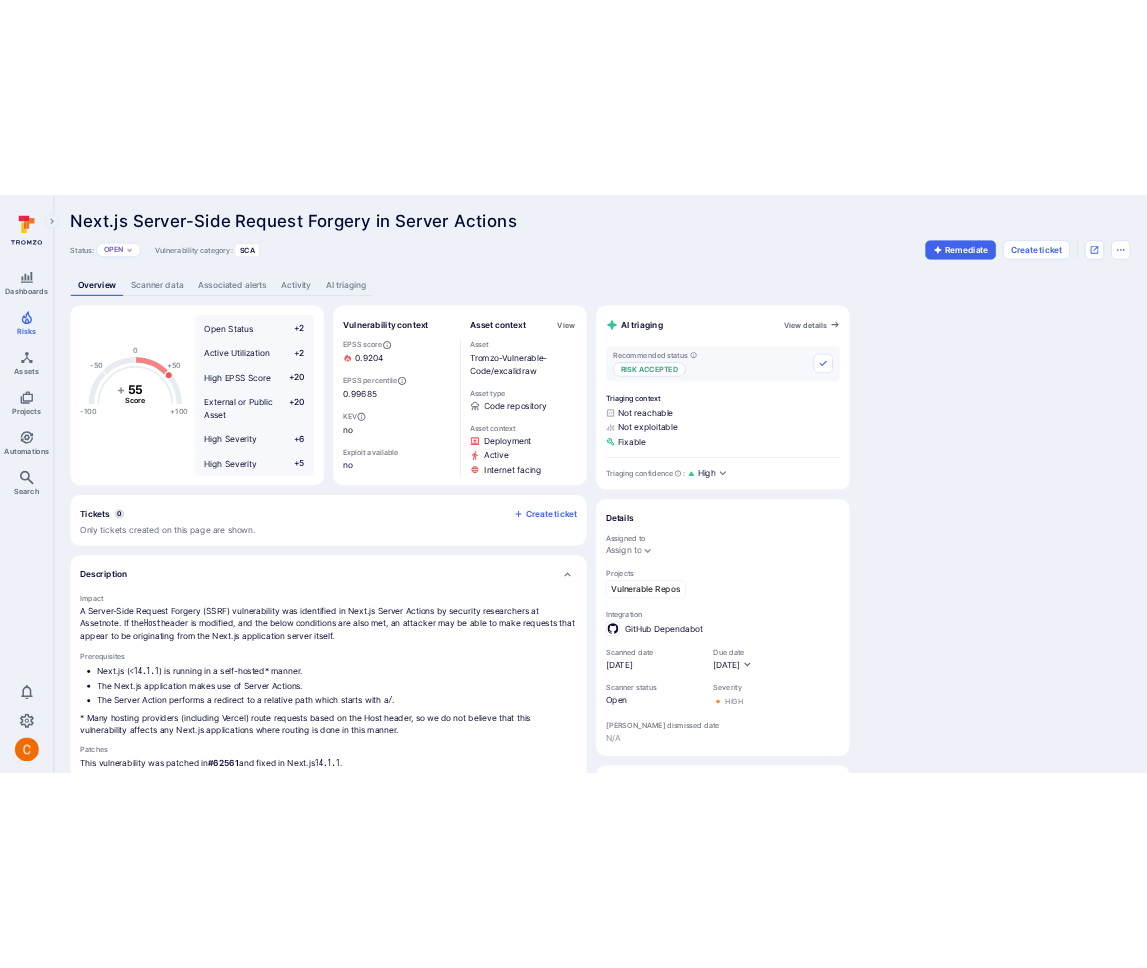 scroll, scrollTop: 0, scrollLeft: 0, axis: both 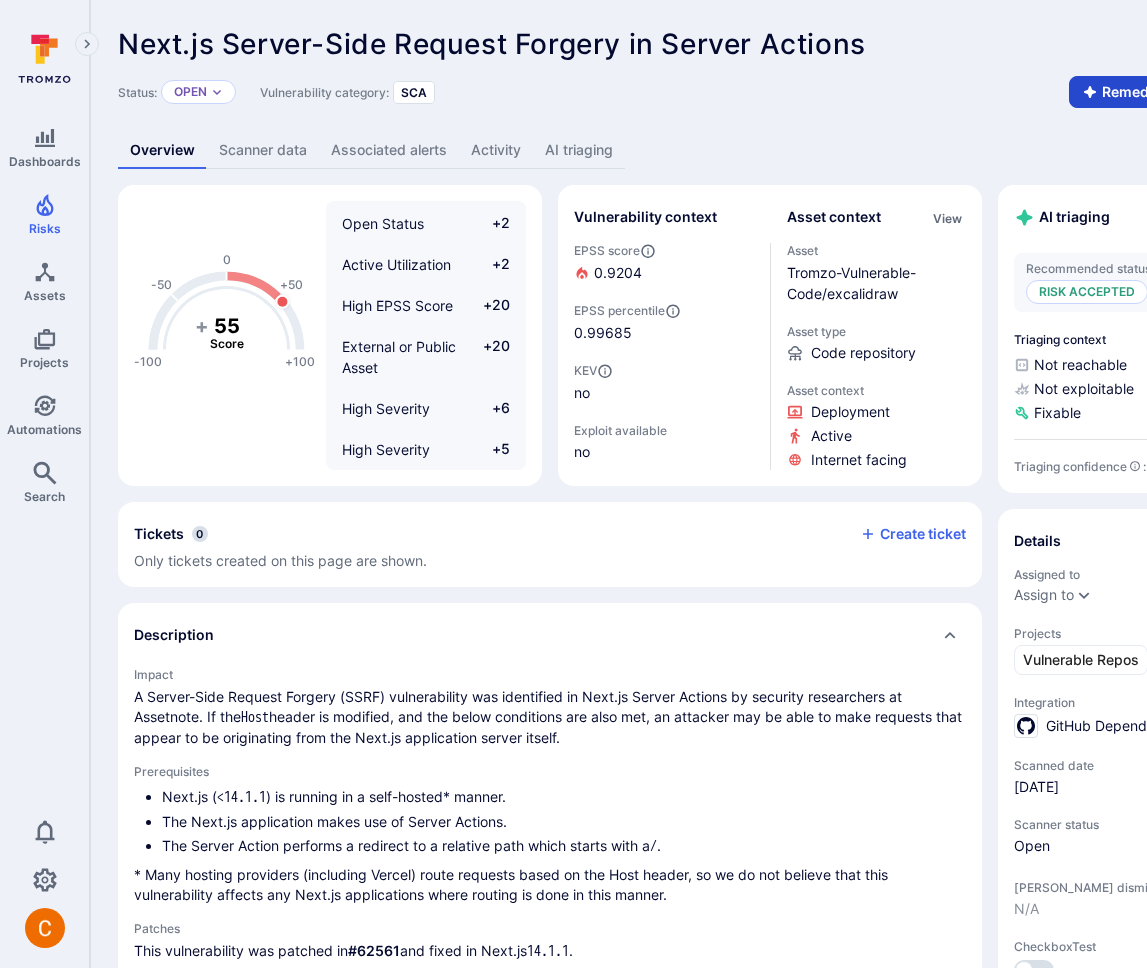 click on "Remediate" at bounding box center [1128, 92] 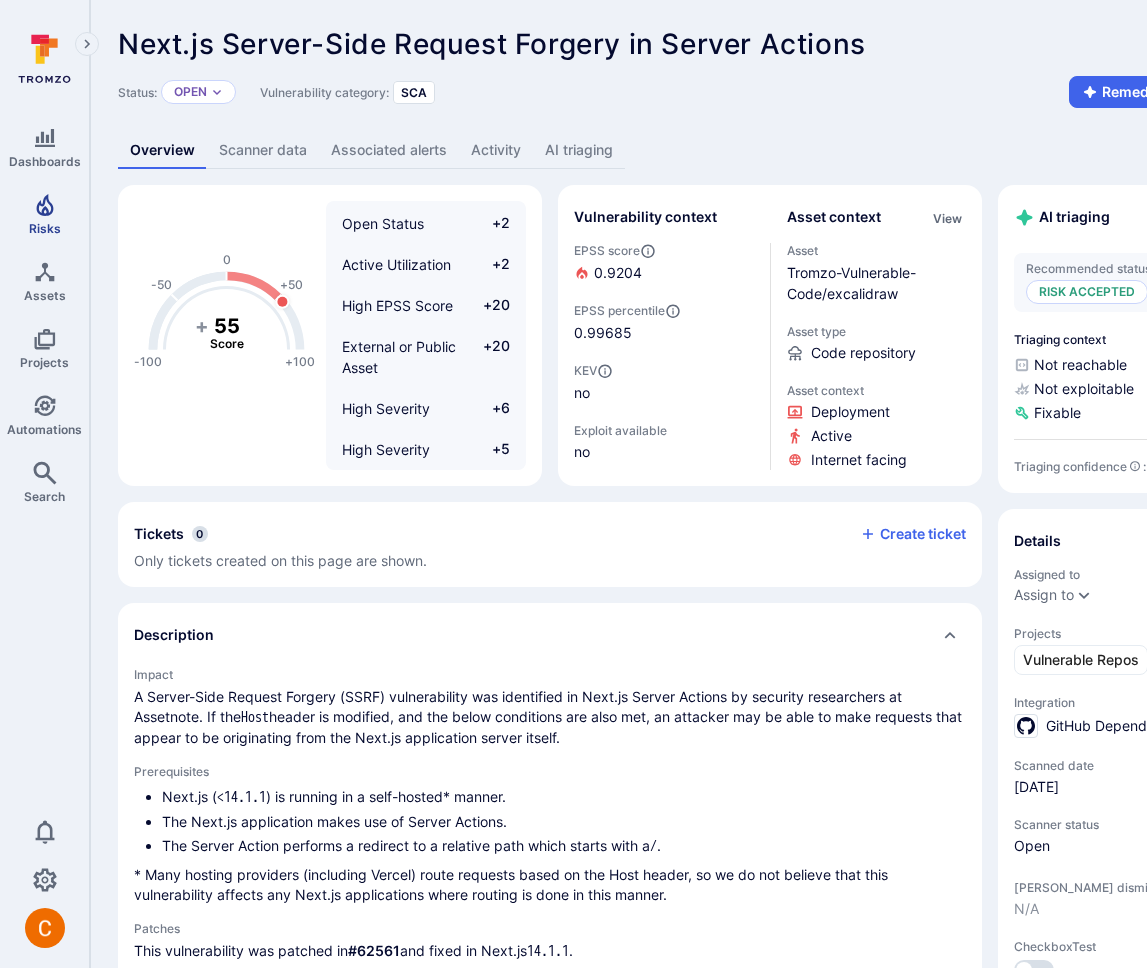 click 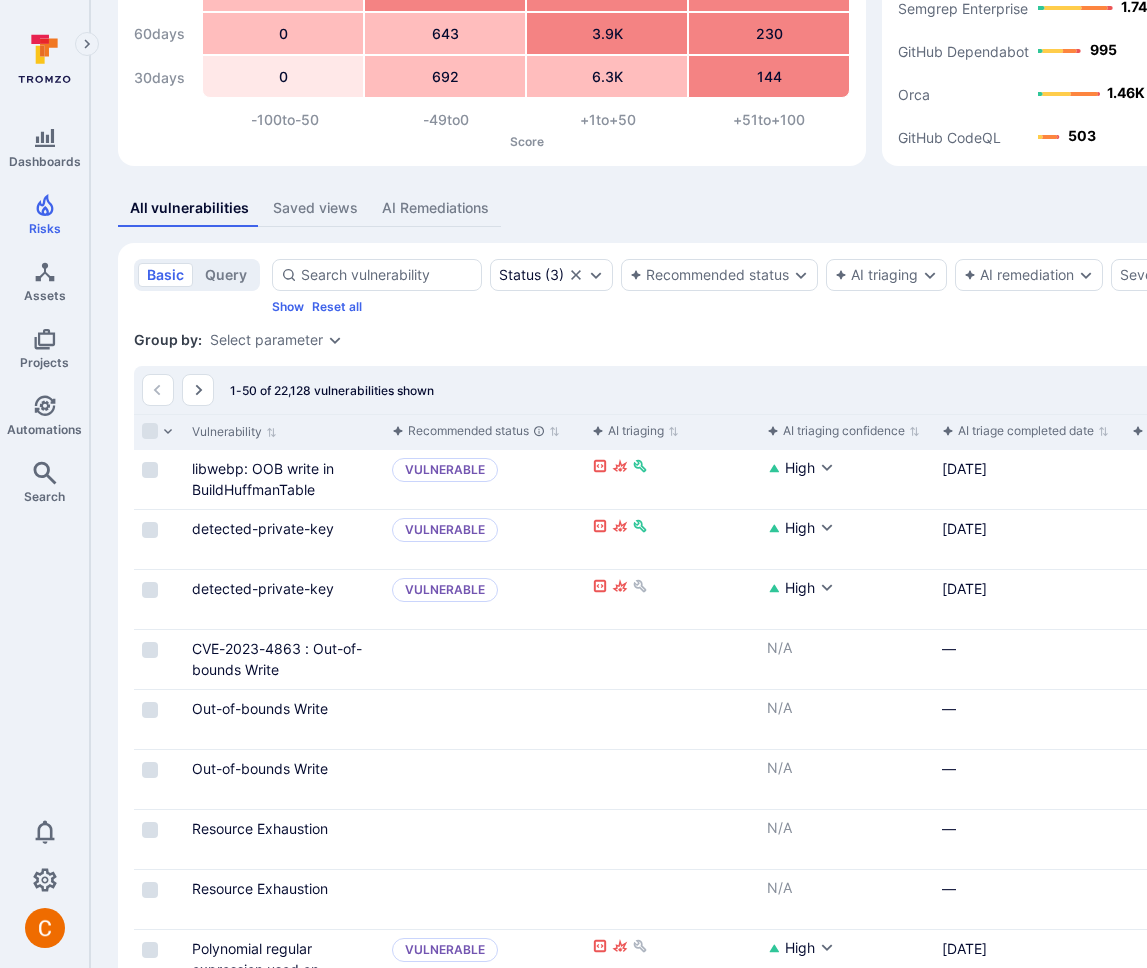 scroll, scrollTop: 274, scrollLeft: 0, axis: vertical 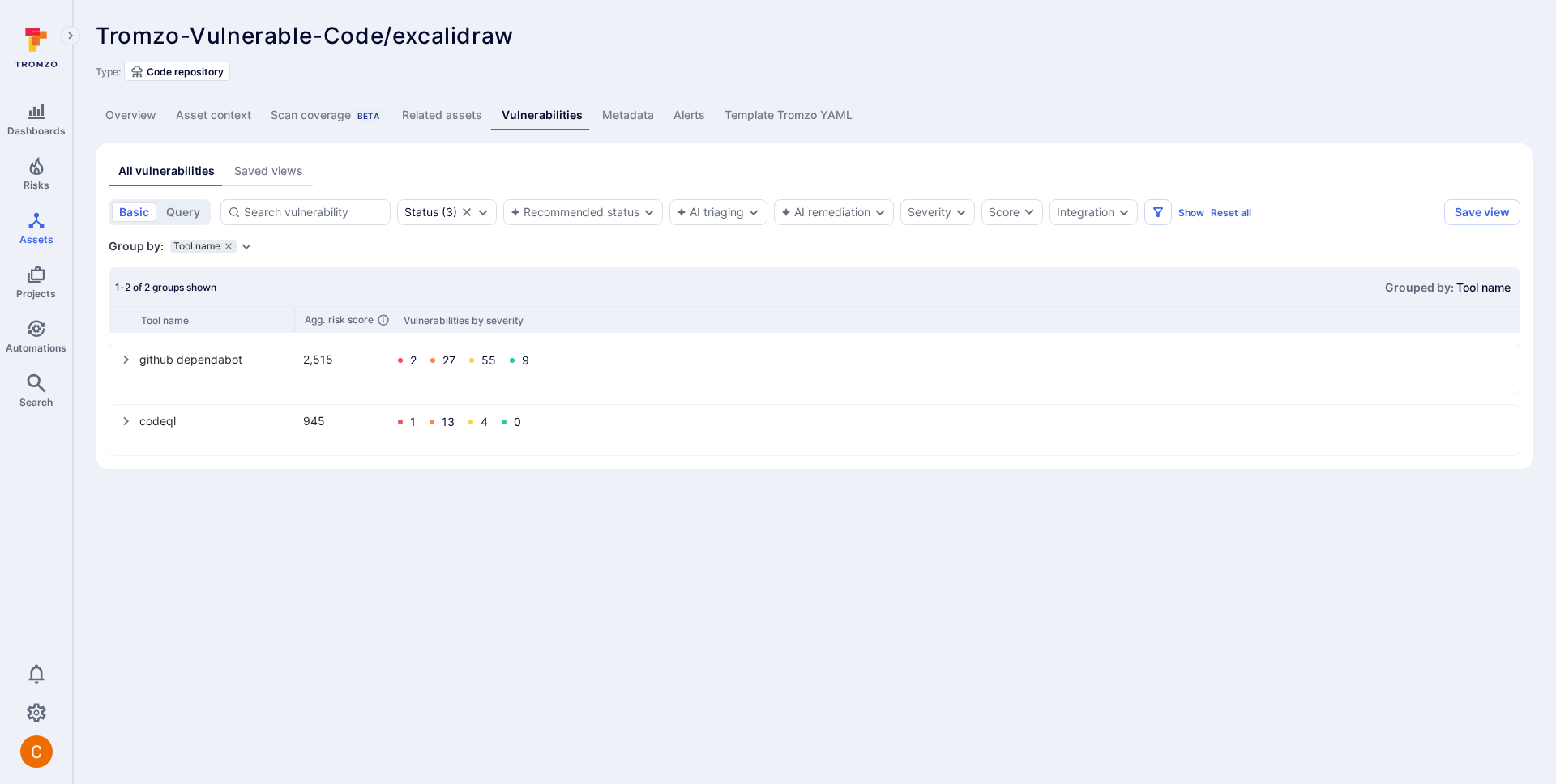 click 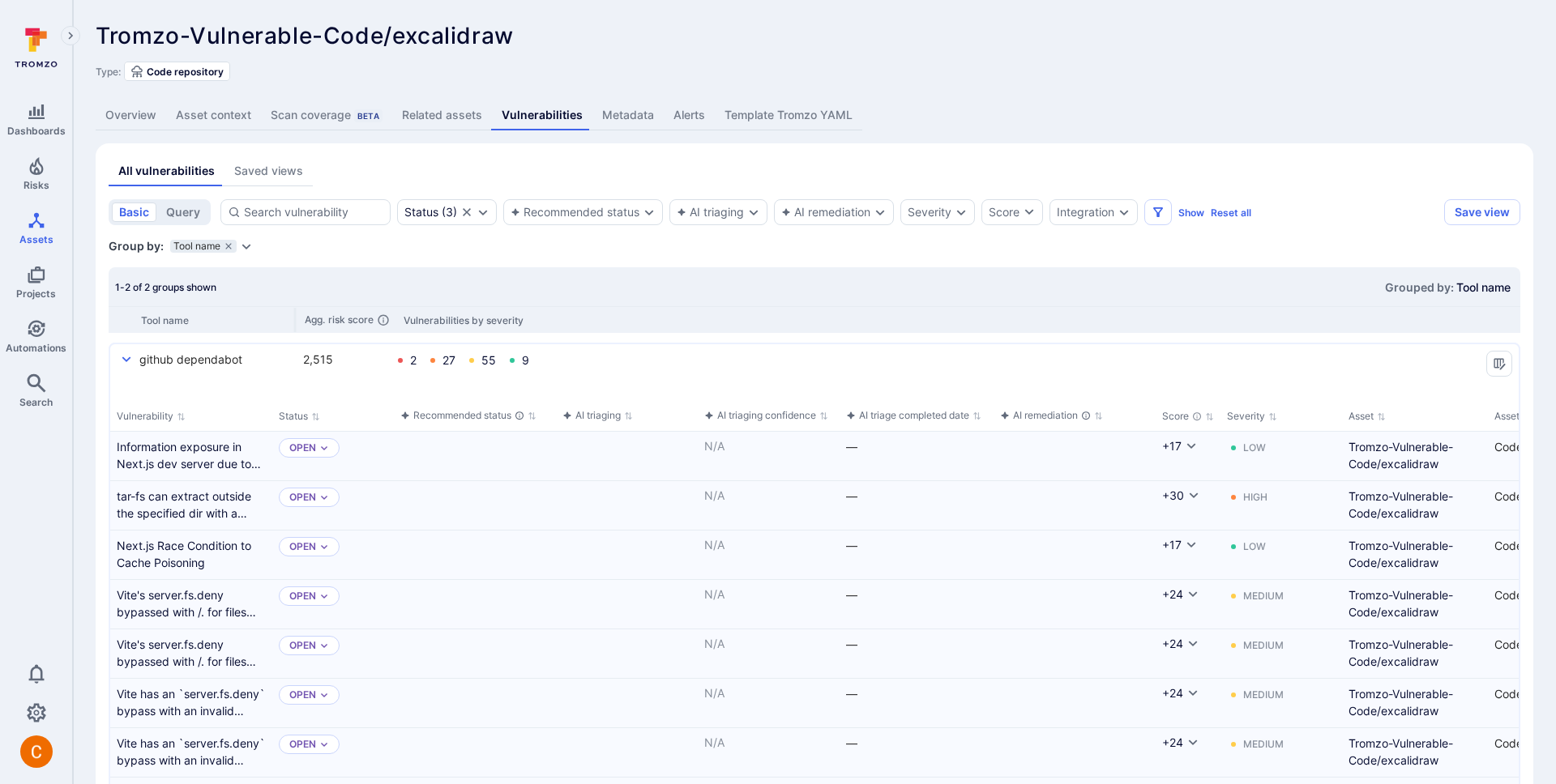 type 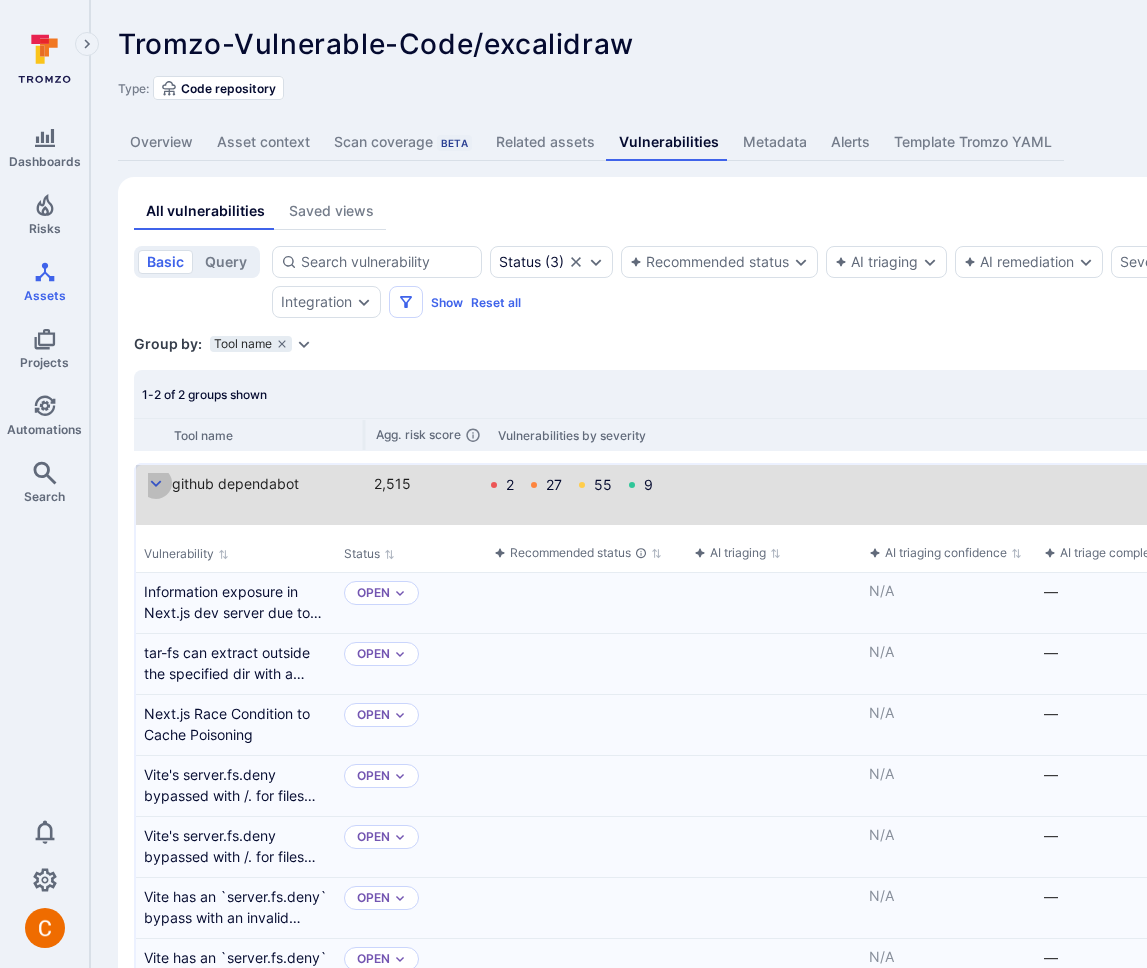 click on "basic query Status  ( 3 ) Recommended status AI triaging AI remediation Severity Integration Show Reset all Save view Status : open triaged in process Asset : ast_rKTgJkdPLBlGUezm Group by: Tool name Select parameter 1-2 of 2 groups shown Grouped by:   Tool name Tool name Agg.  risk score Vulnerabilities by severity github dependabot 2,515 2 27 55 9 Vulnerability Status Recommended status AI triaging AI triaging confidence AI triage completed date AI remediation Score Severity Asset Asset Type Asset context Projects Integration Scanner status EPSS Score KEV Fix available Exploit available Dependency Level Category Due date Scanned date Scanner dismissed date Dismissed reason Scanner URL Mitigation Assignee Tickets Description Compliance frameworks Tags Asset Tags CVE CWE Vulnerabilities URL Reachability Source path Source filename Vulnerable version Vulnerable entity Merged Line no Scanner score CVSS Score CVSS Vector CheckboxTest CoreImpact_Exploitability testcf Open Triage N/A  —  Remediate +17 Low Open -" at bounding box center (765, 1078) 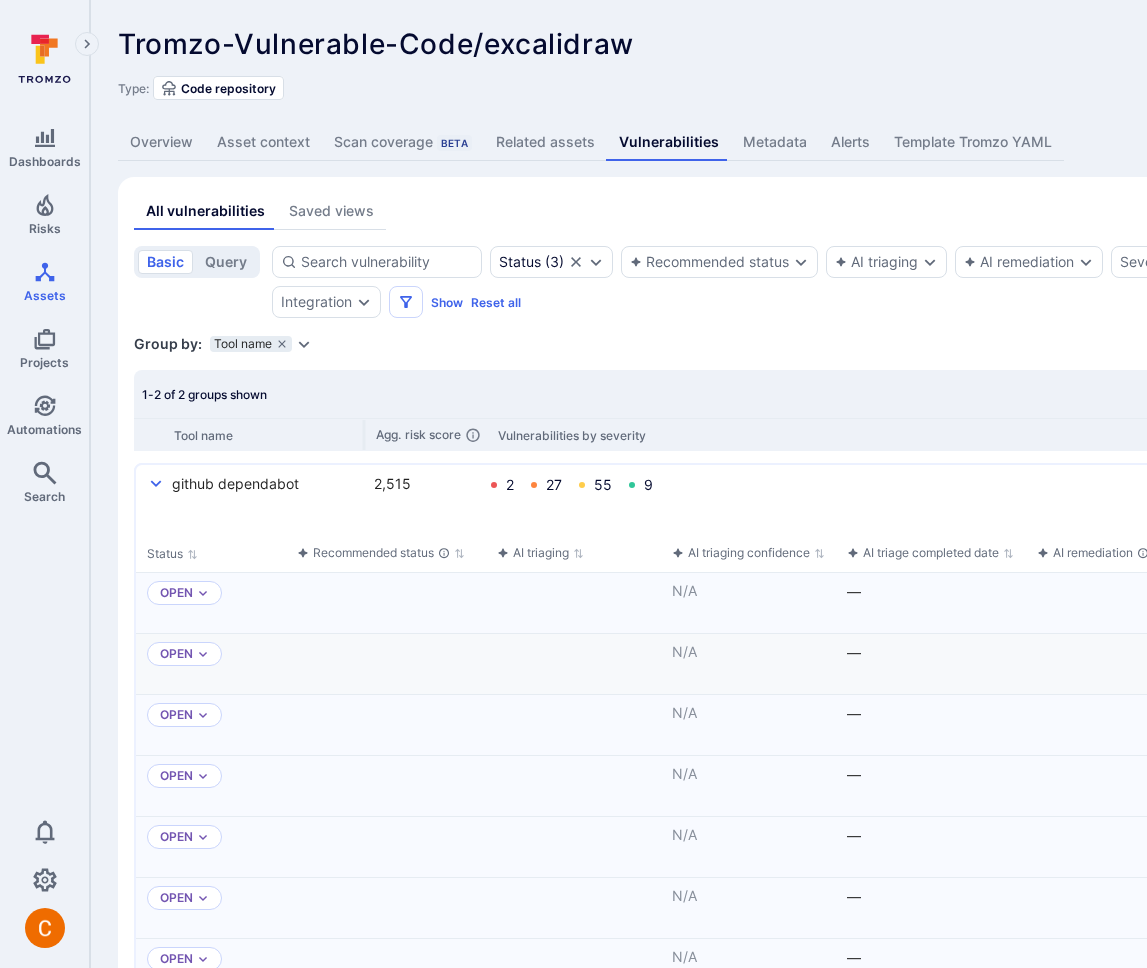 scroll, scrollTop: 0, scrollLeft: 200, axis: horizontal 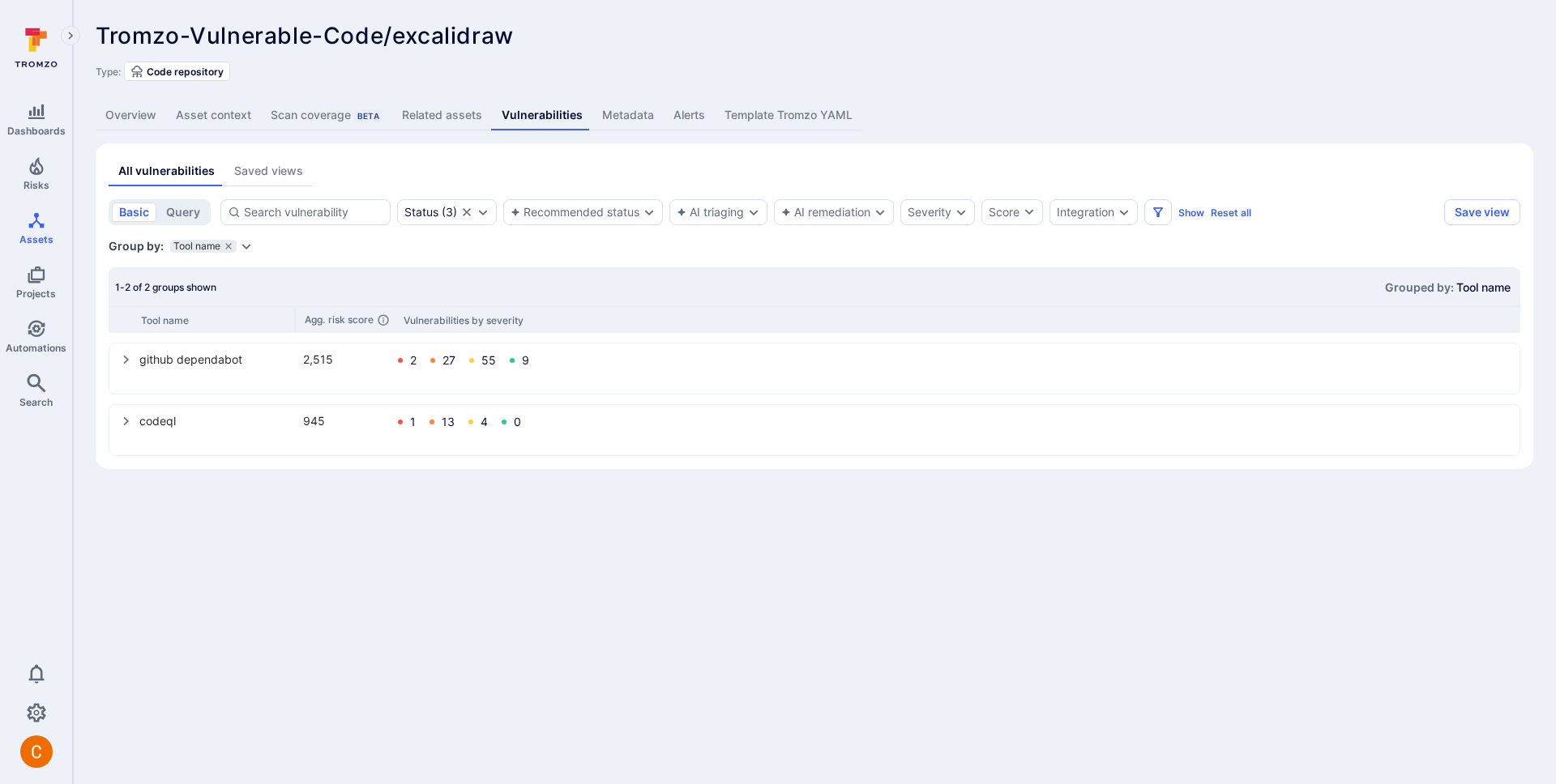 click on "github dependabot 2,515 2 27 55 9" at bounding box center [814, 369] 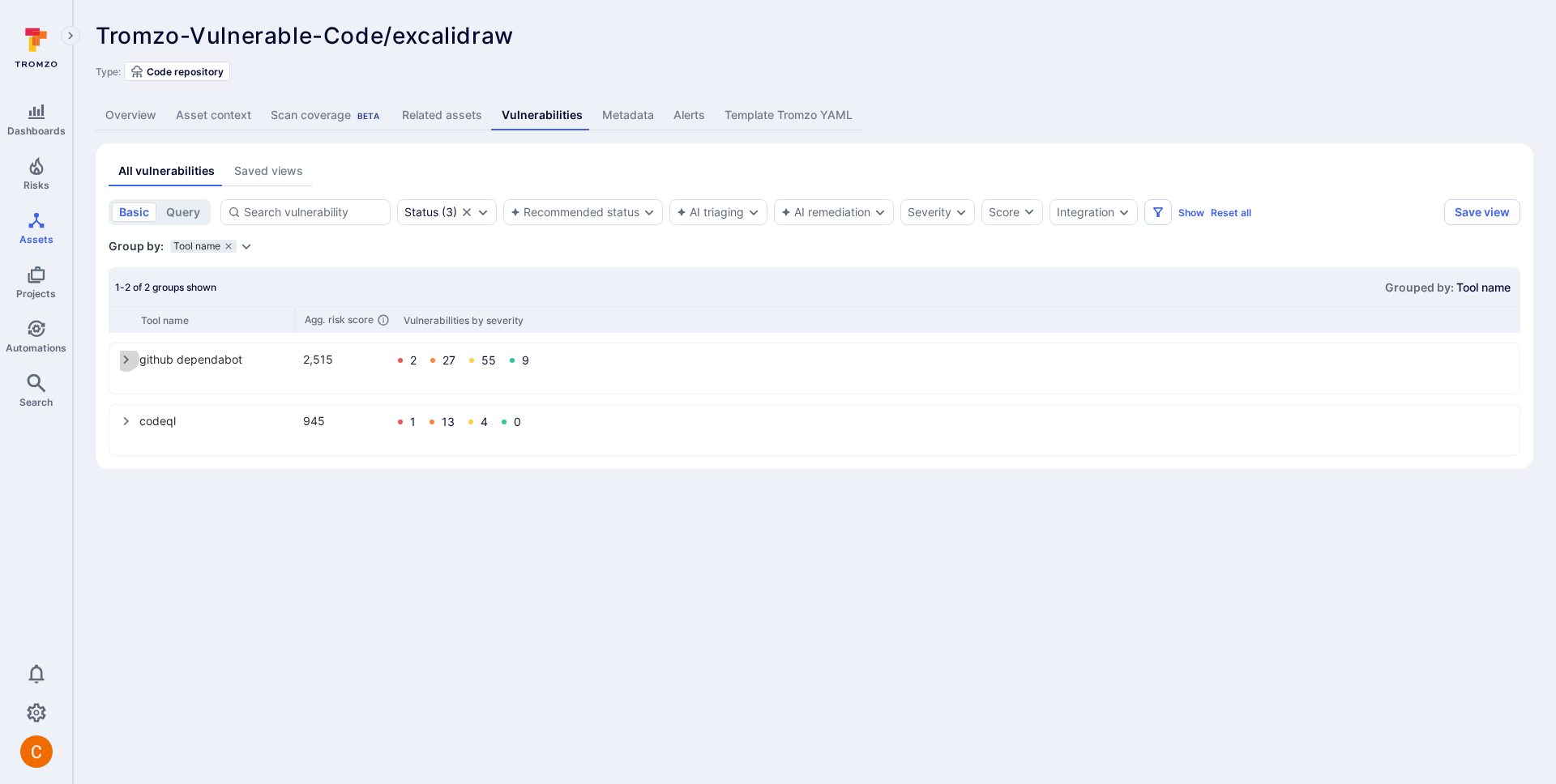 click 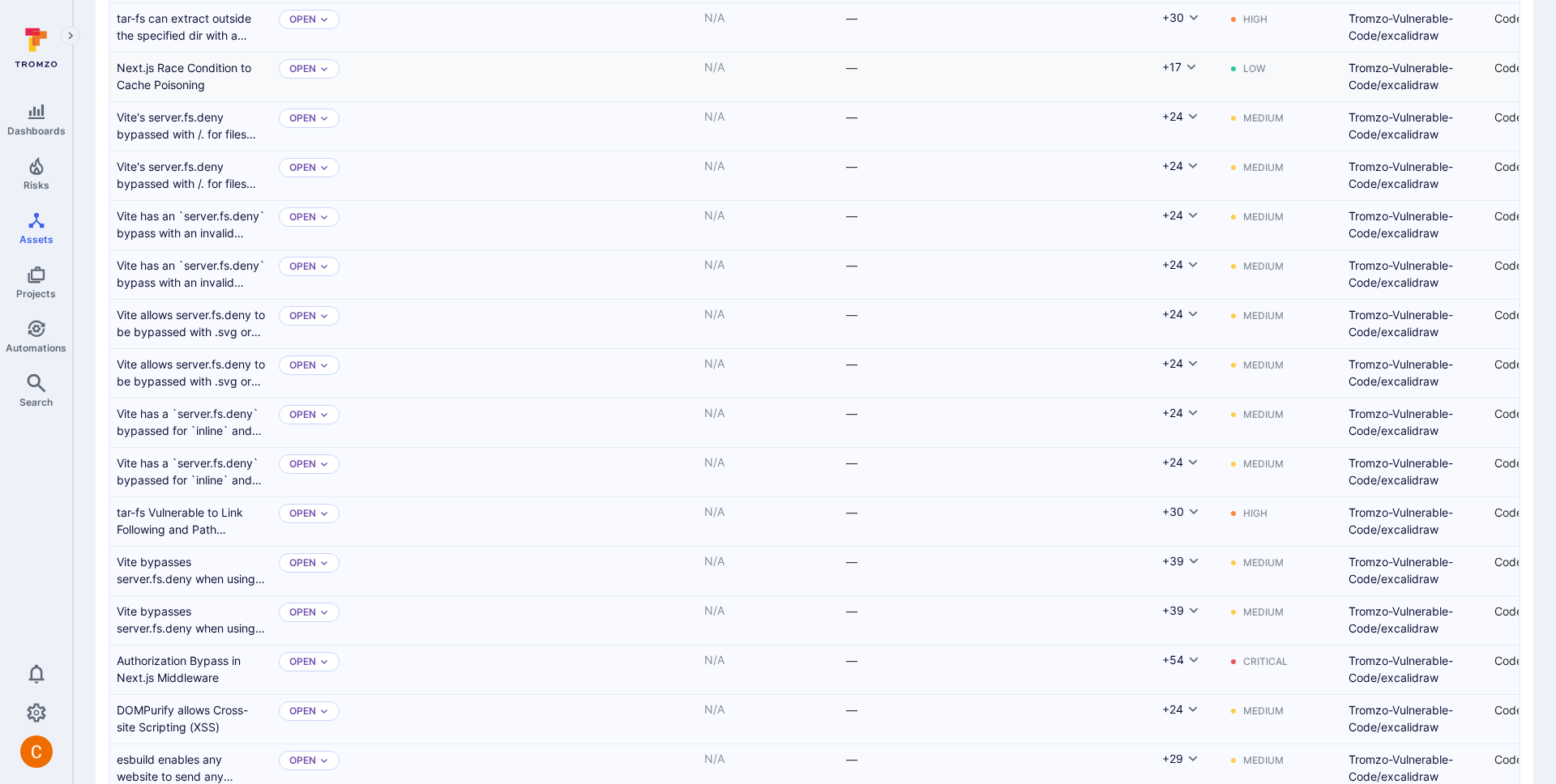 scroll, scrollTop: 0, scrollLeft: 0, axis: both 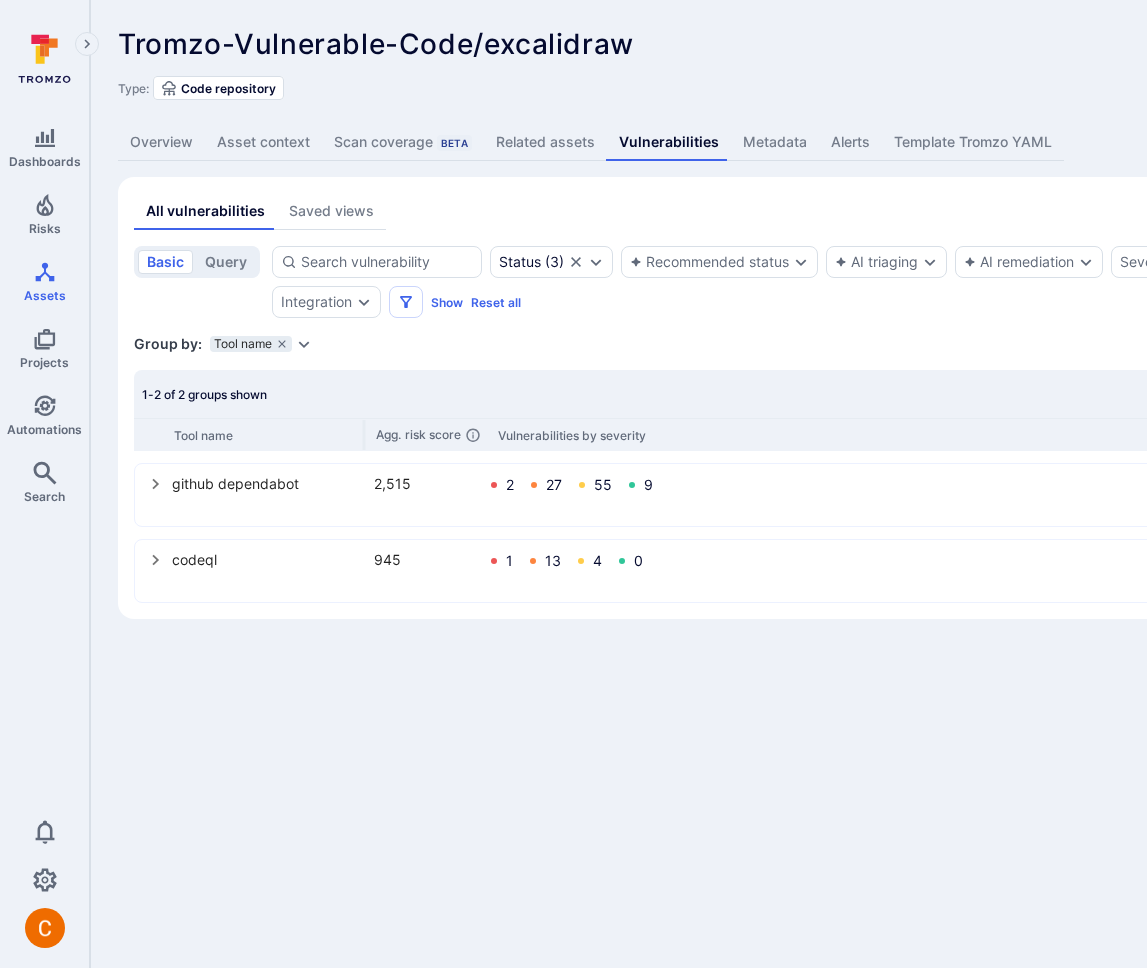 click 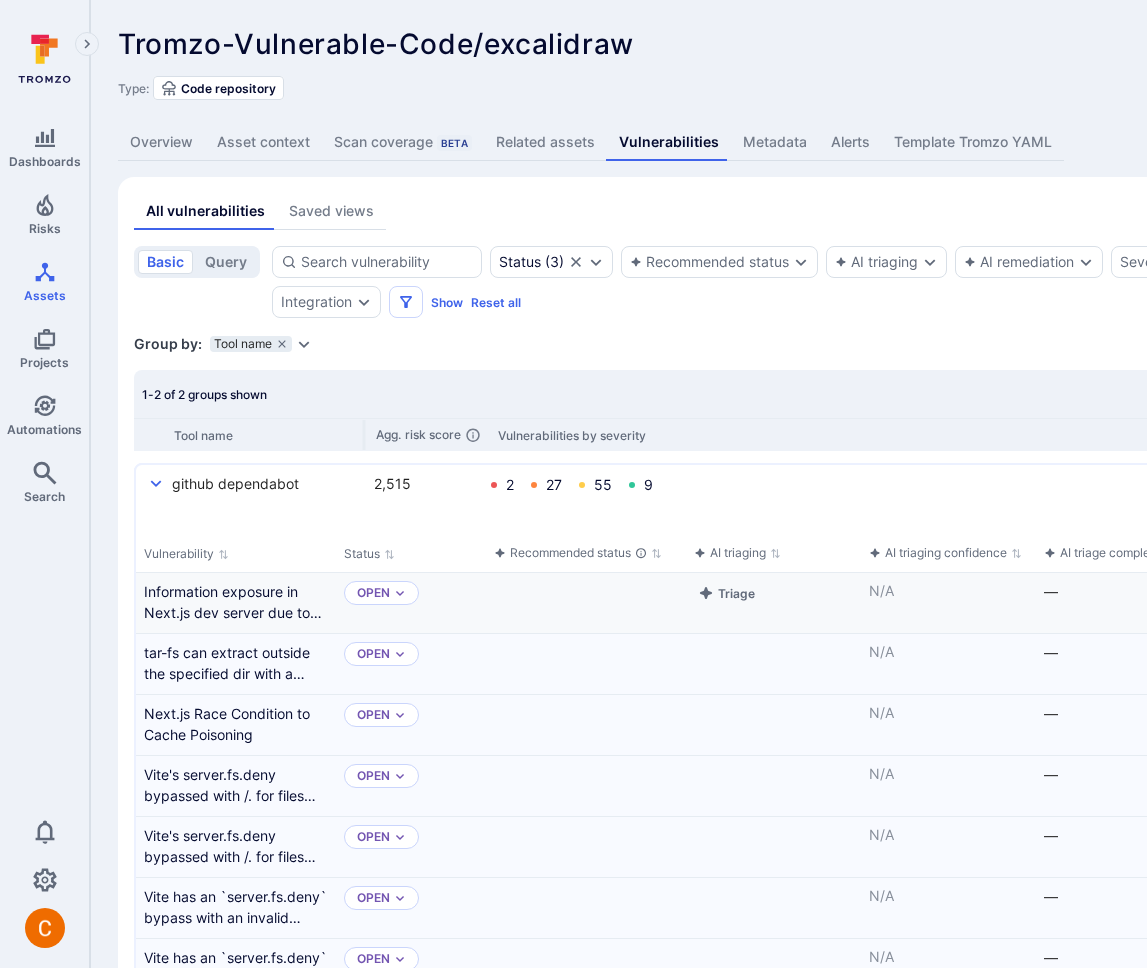 scroll, scrollTop: 37, scrollLeft: 0, axis: vertical 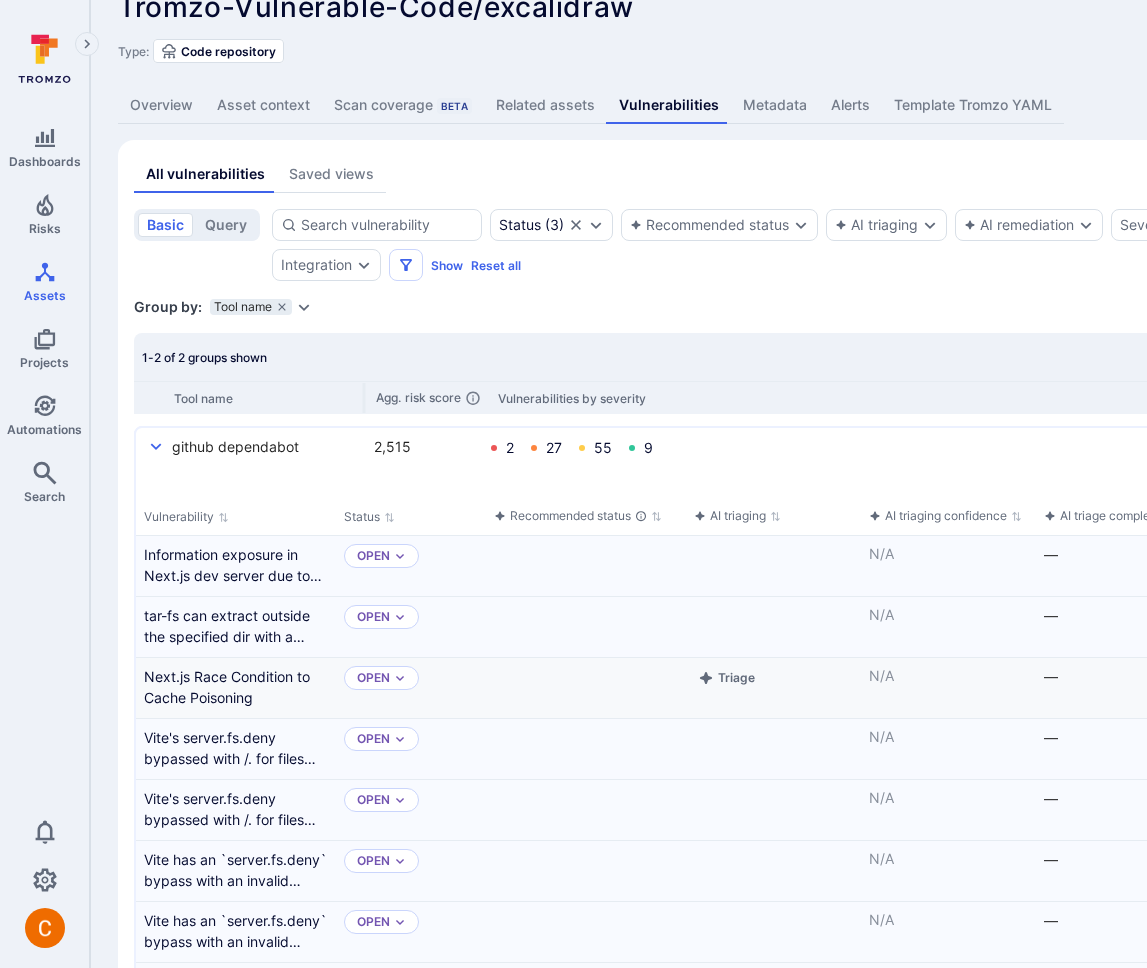 type 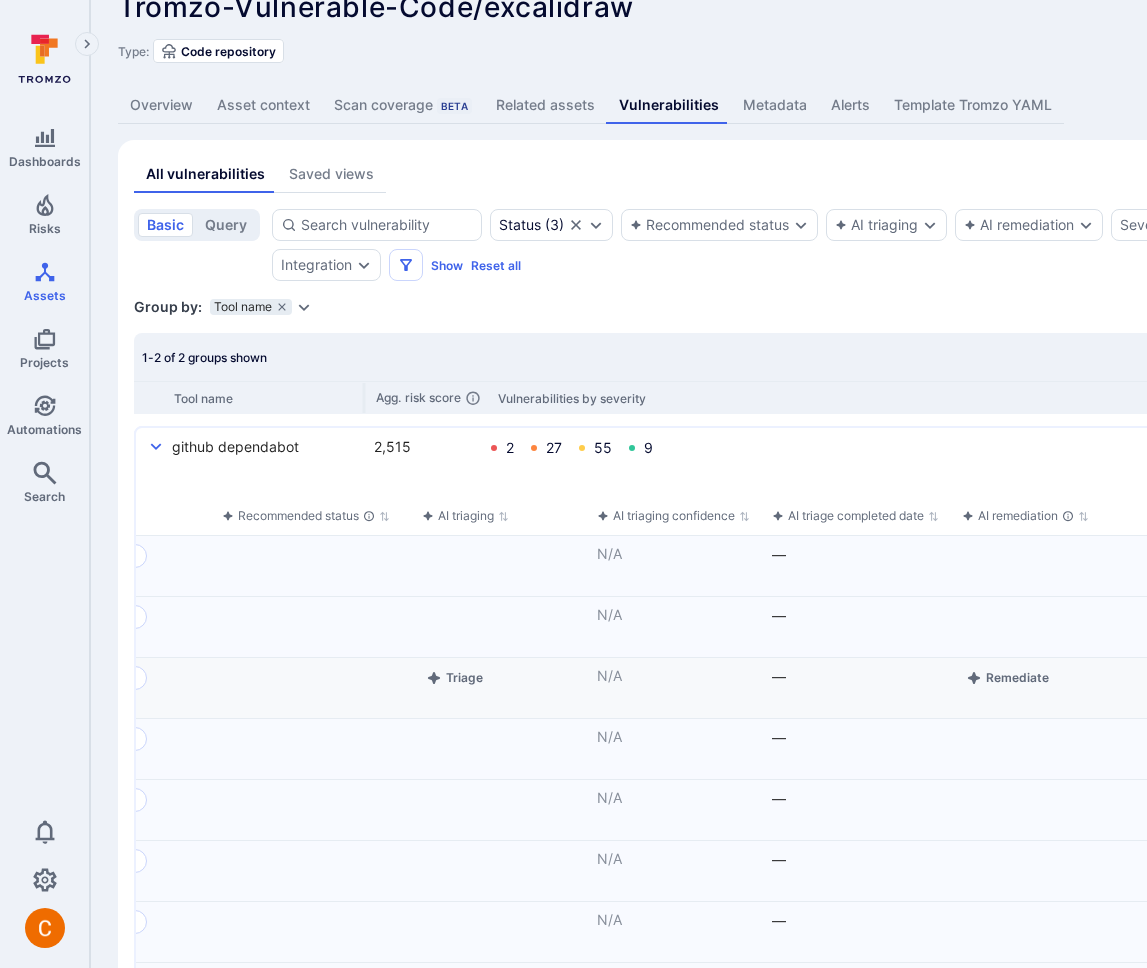 scroll, scrollTop: 0, scrollLeft: 274, axis: horizontal 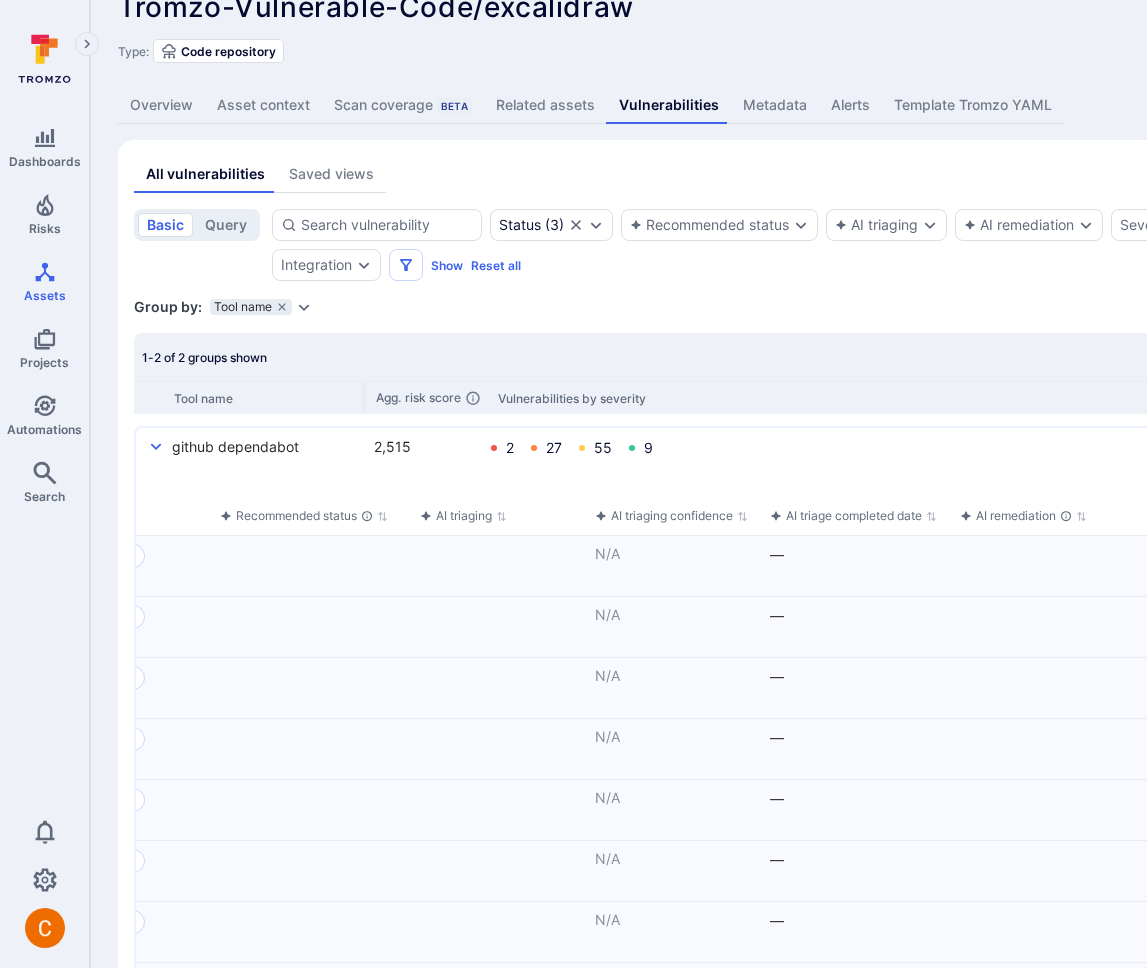 click on "github dependabot 2,515 2 27 55 9" at bounding box center [765, 449] 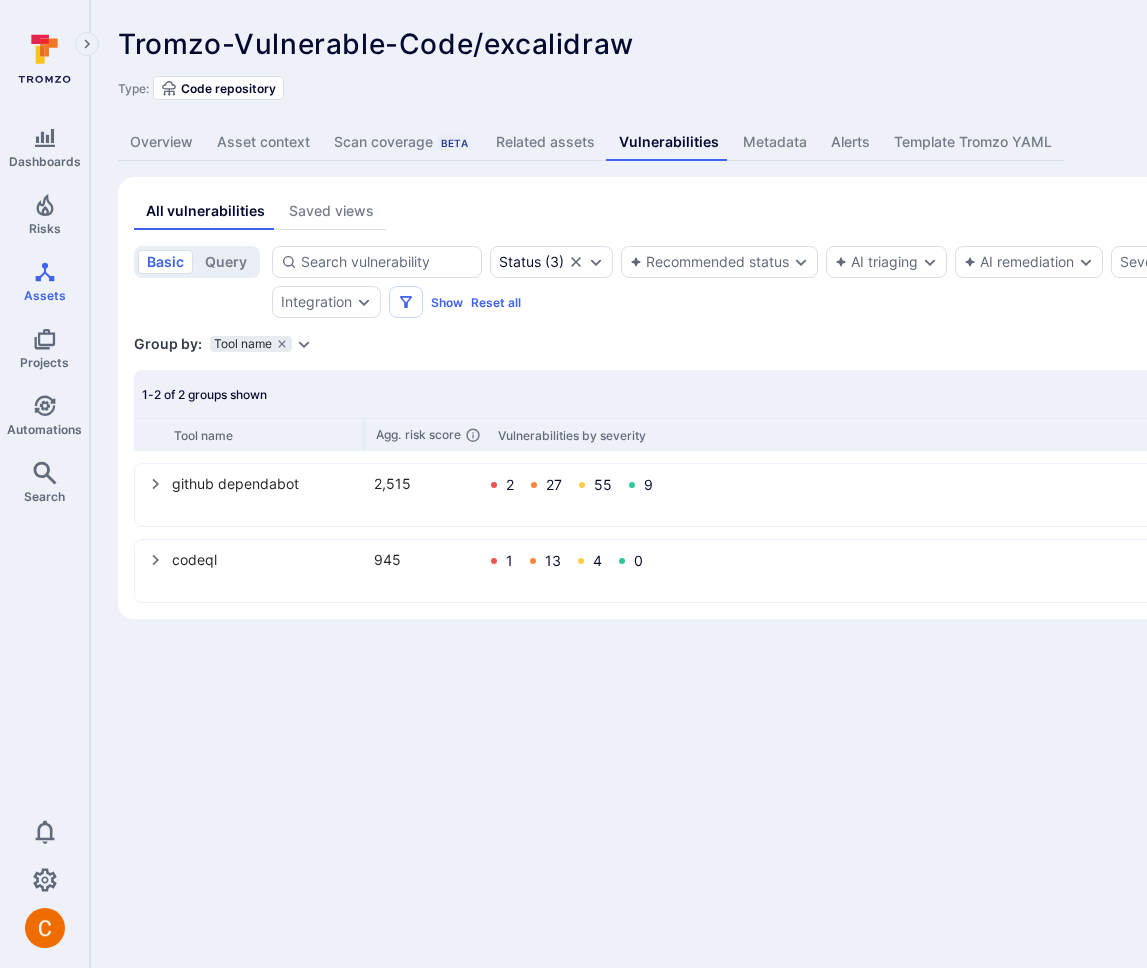 scroll, scrollTop: 0, scrollLeft: 0, axis: both 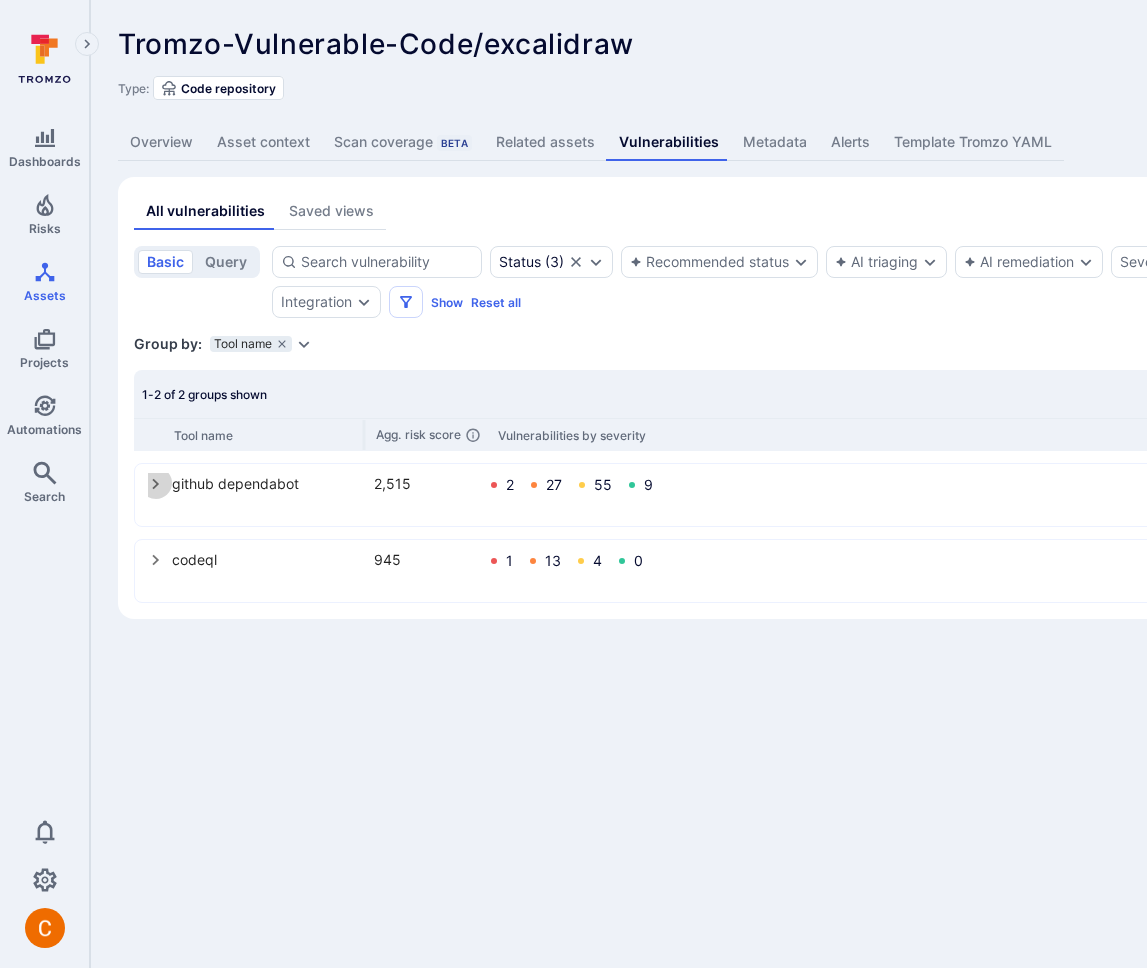 click 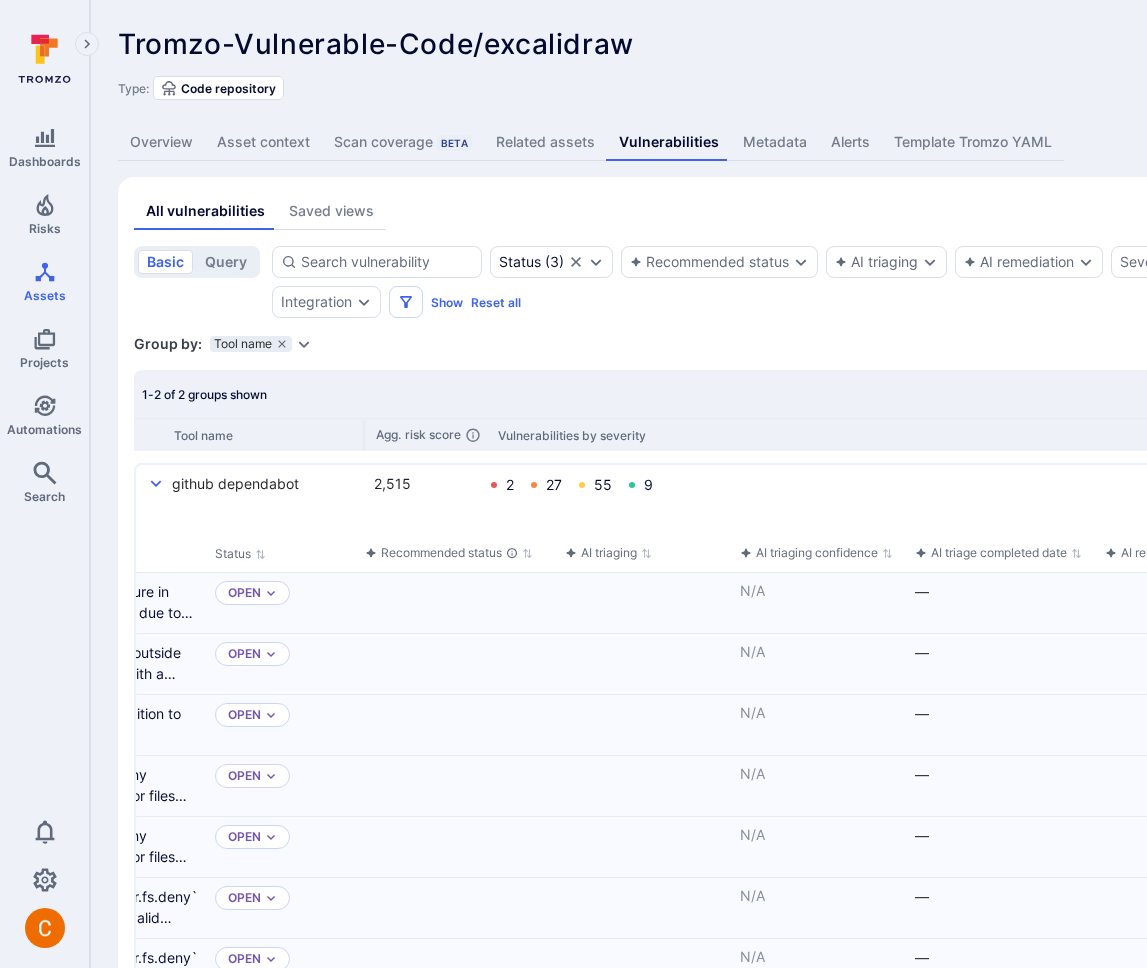 scroll, scrollTop: 0, scrollLeft: 110, axis: horizontal 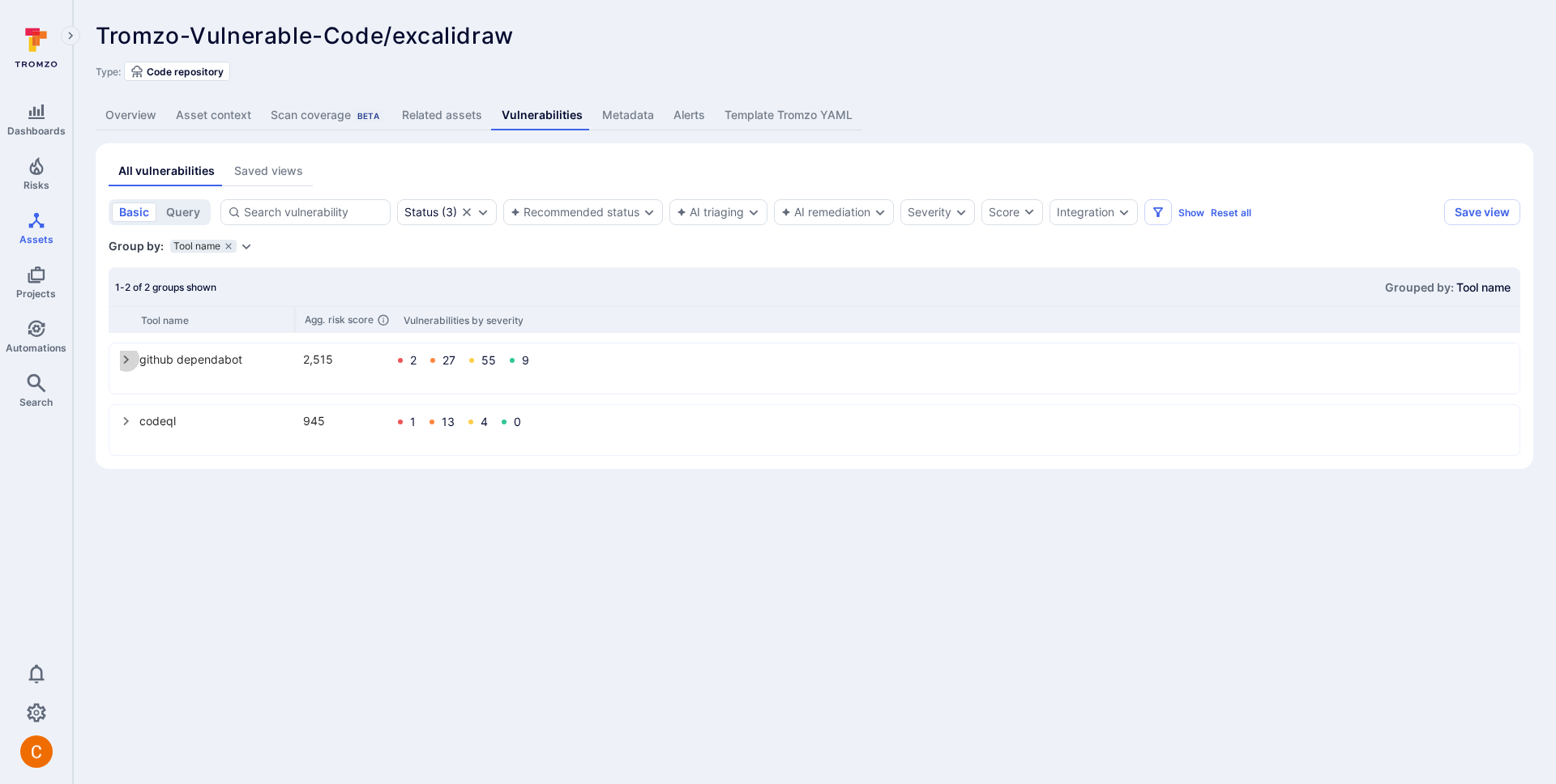 click 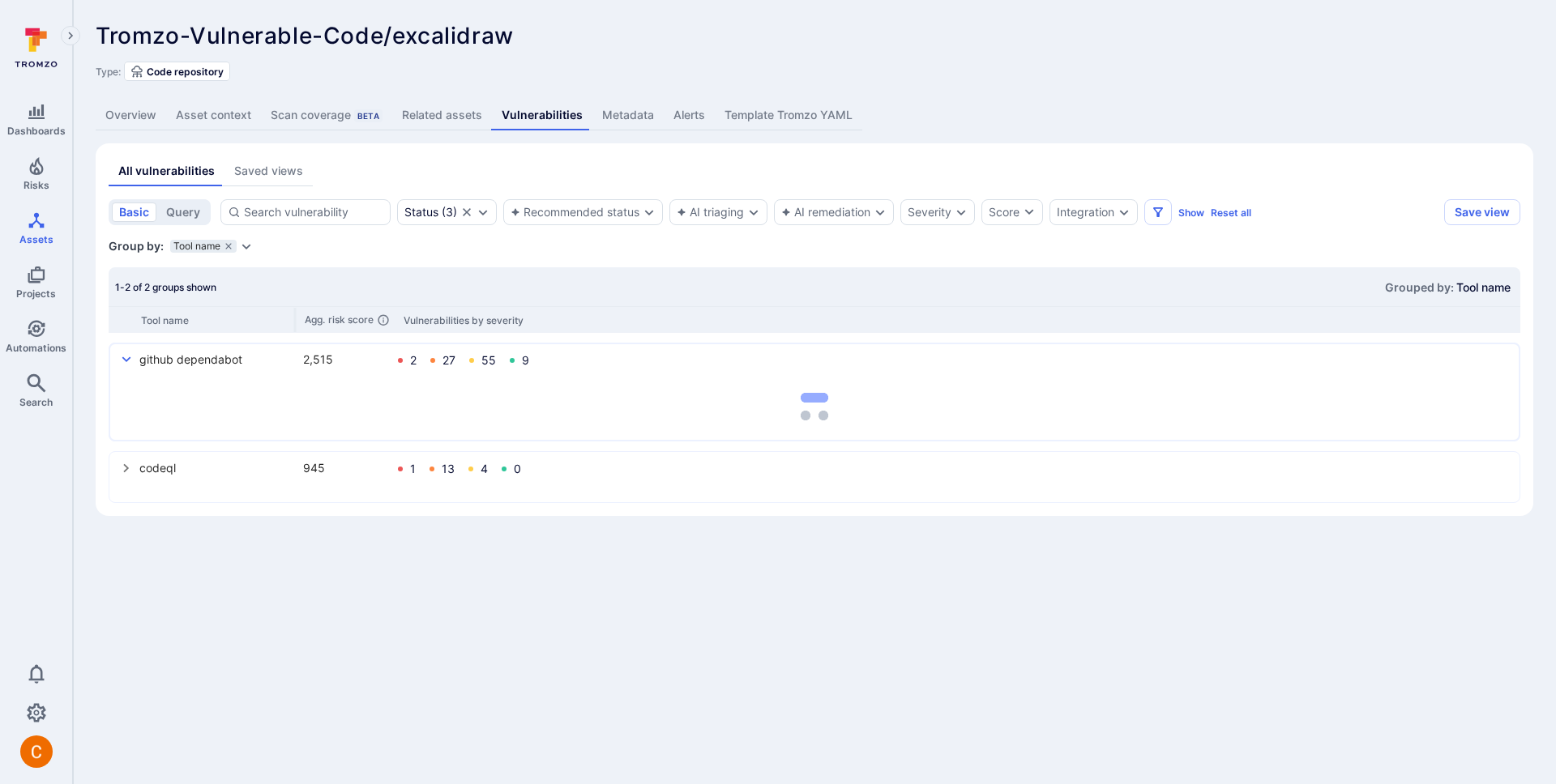 click on "github dependabot" at bounding box center (216, 359) 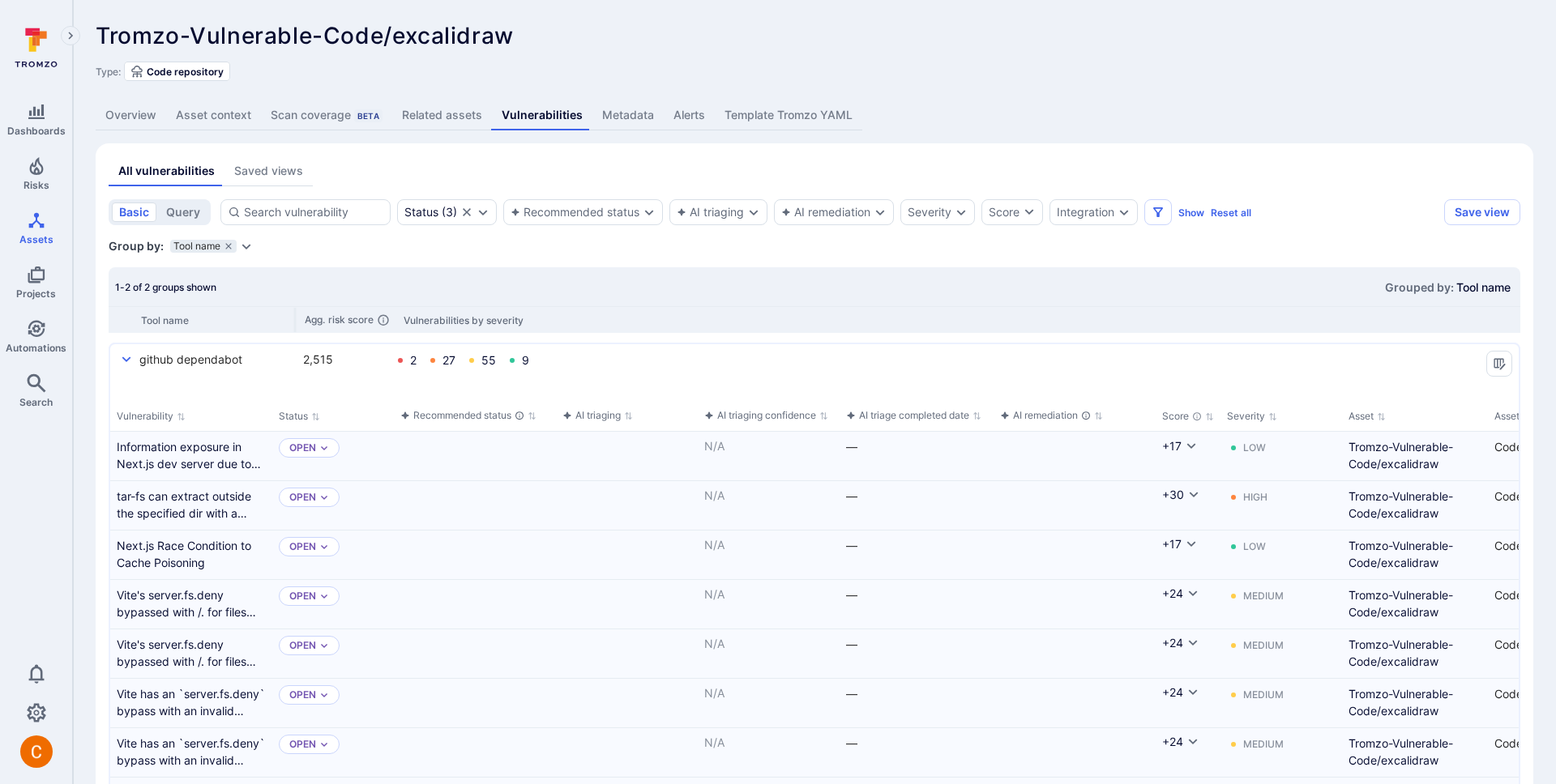 click 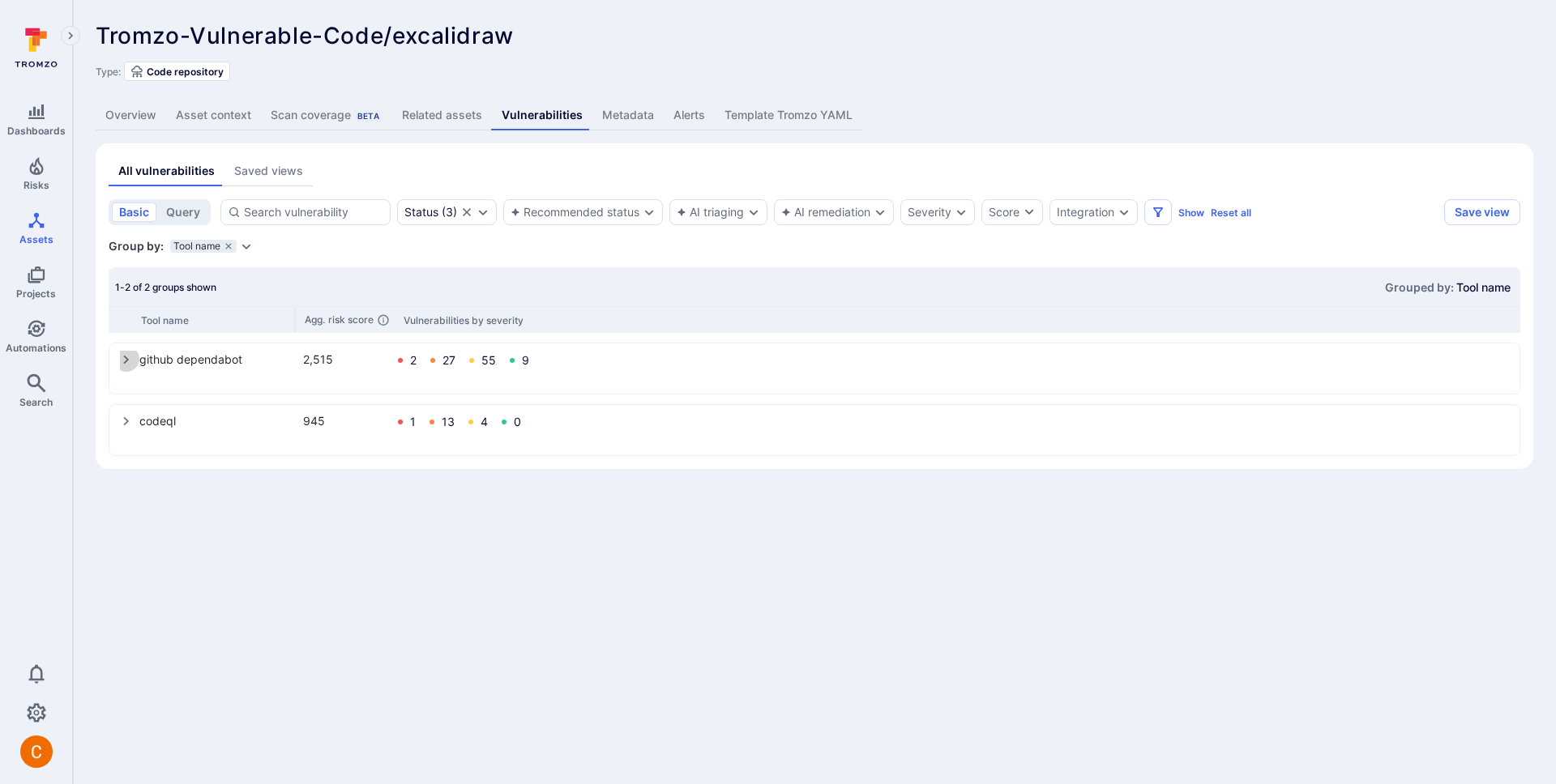 click 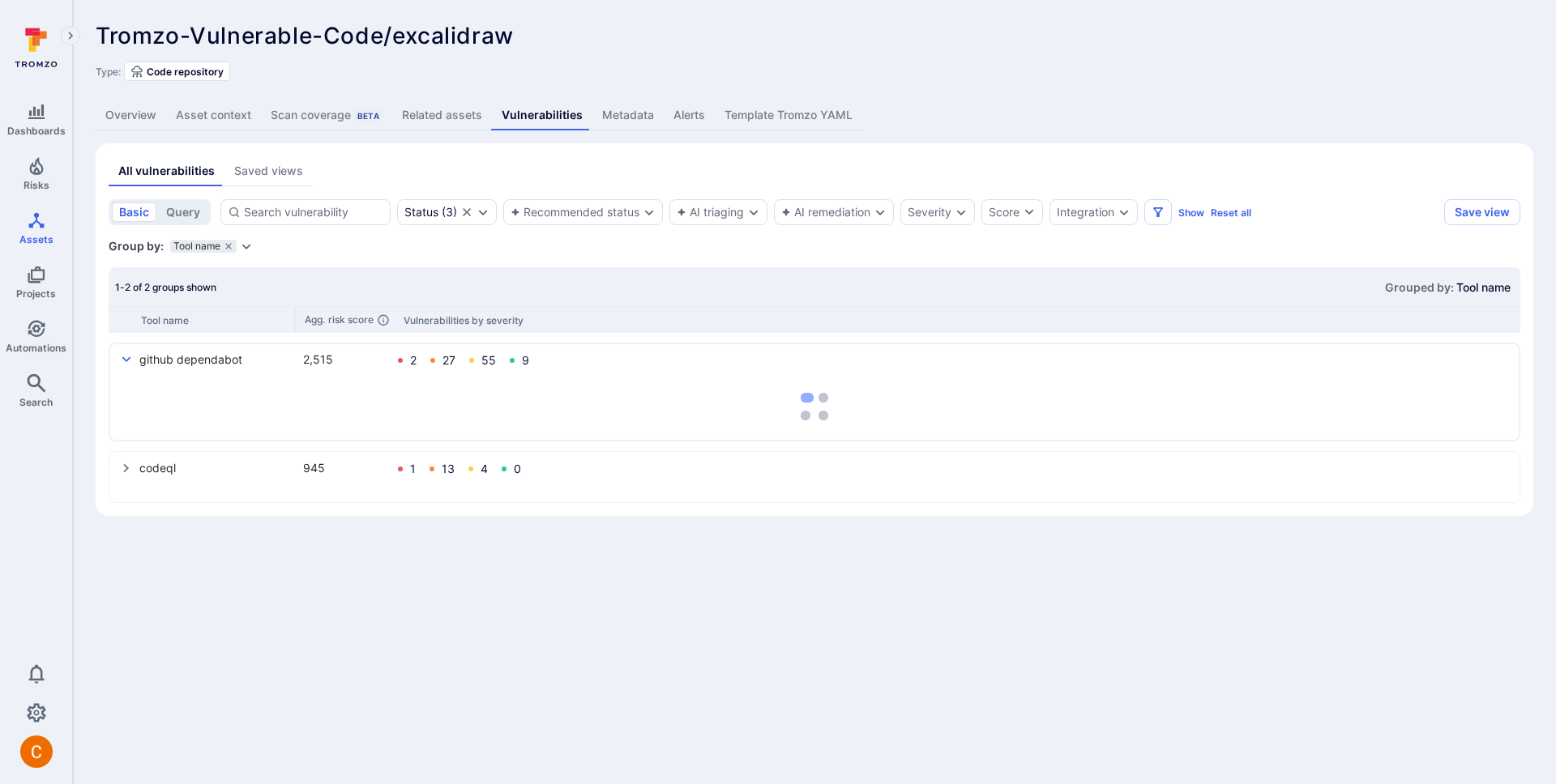 click 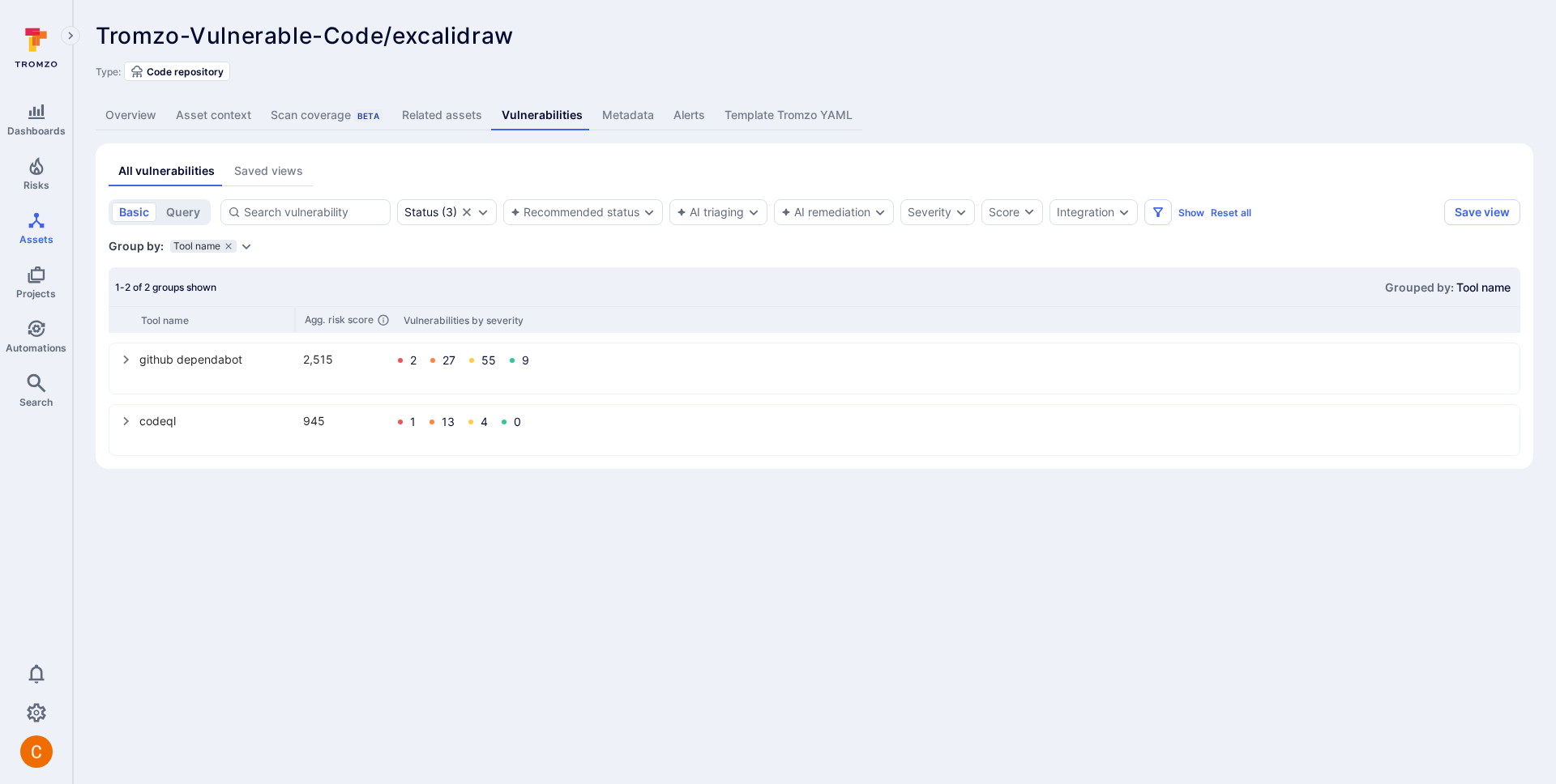 click 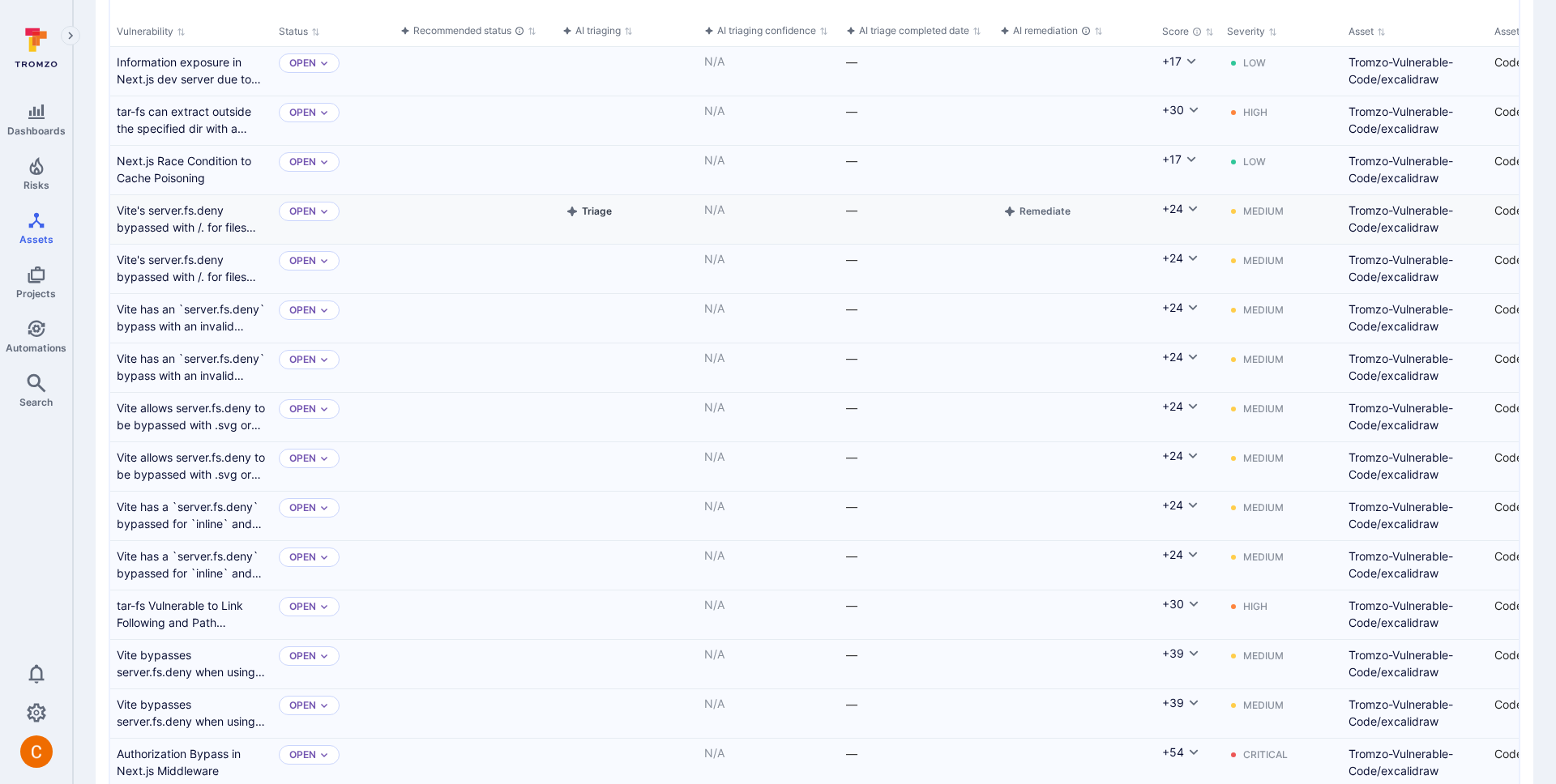 scroll, scrollTop: 586, scrollLeft: 0, axis: vertical 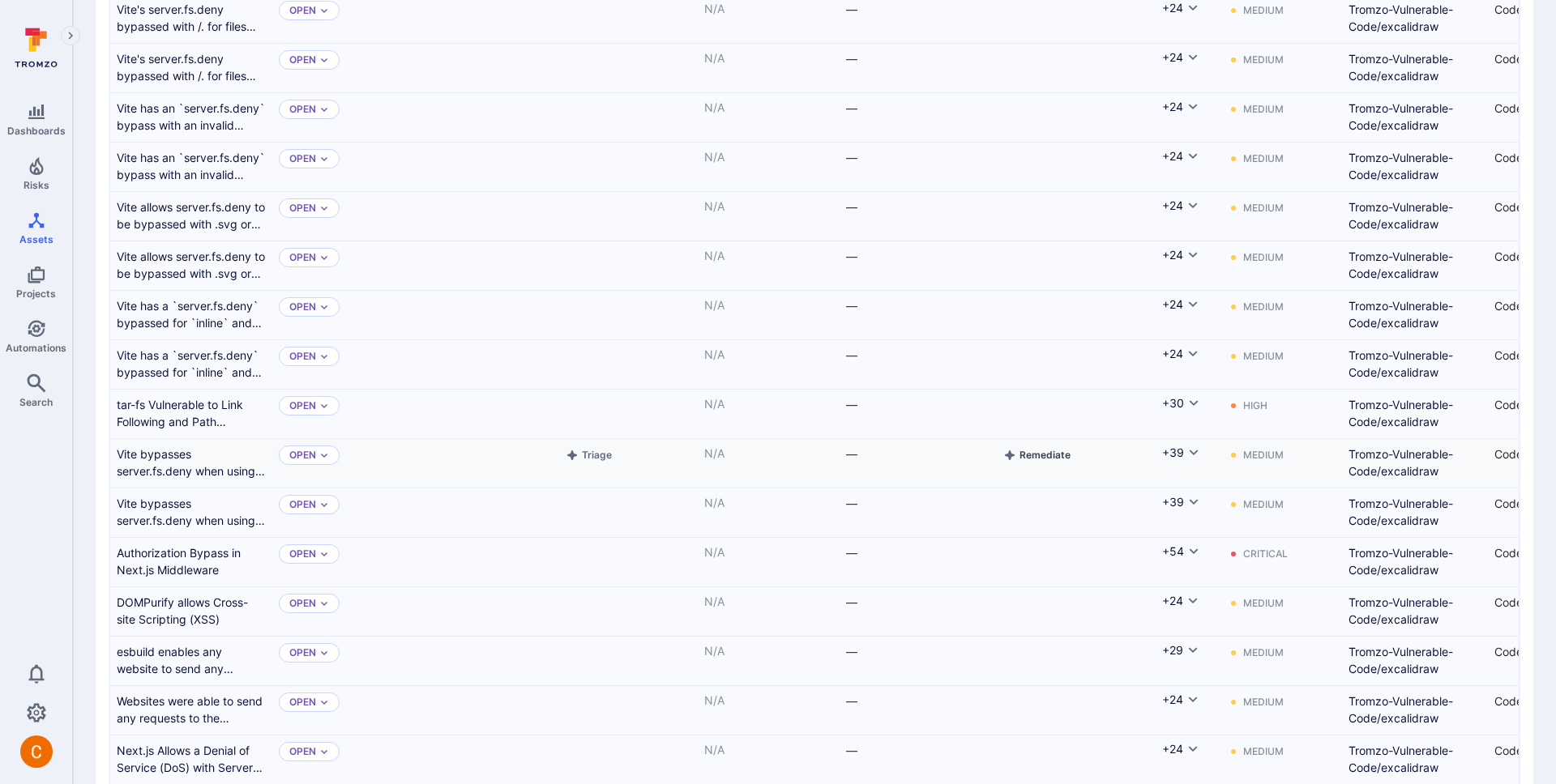 click on "Remediate" at bounding box center [1037, 455] 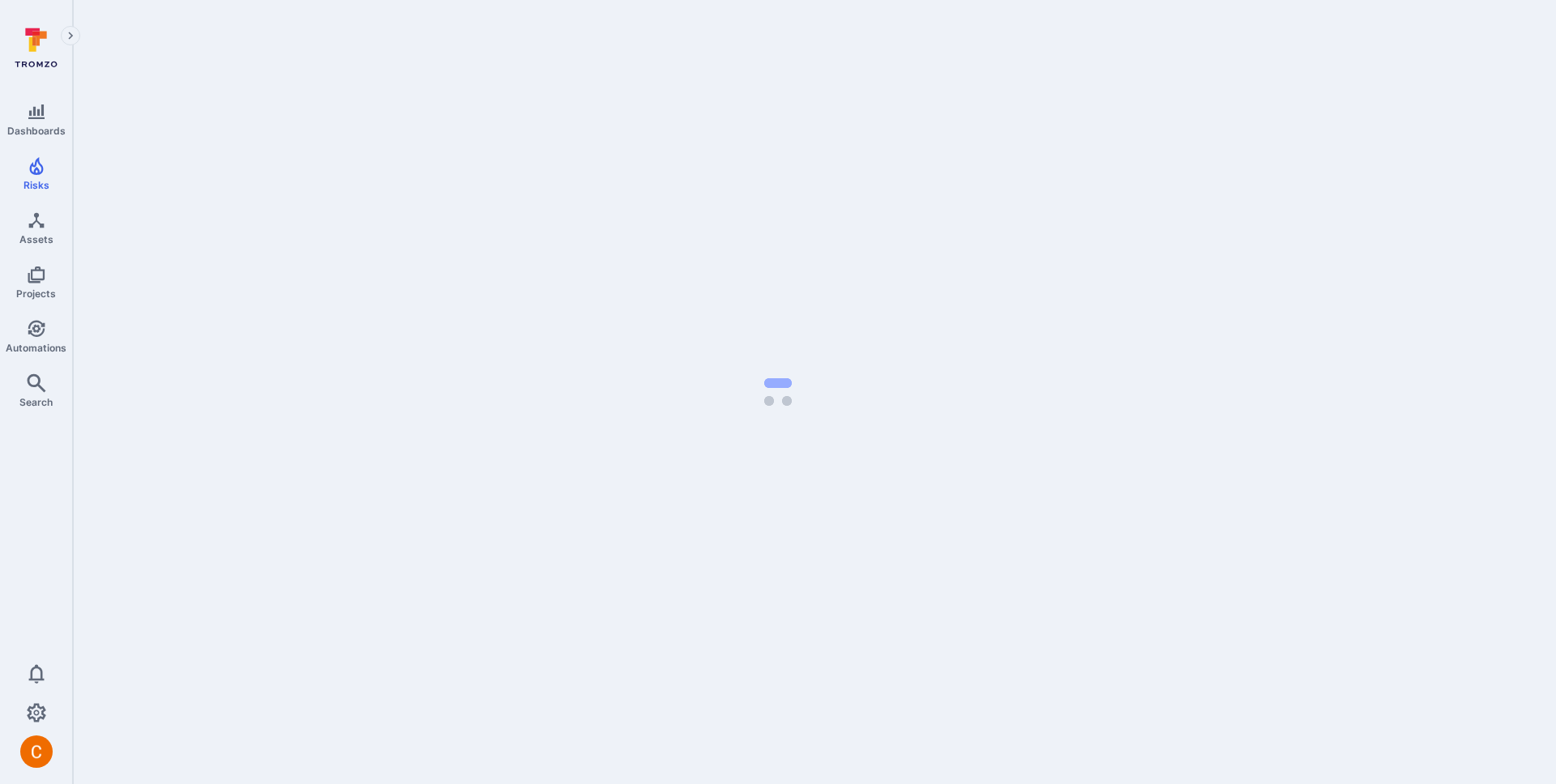 scroll, scrollTop: 0, scrollLeft: 0, axis: both 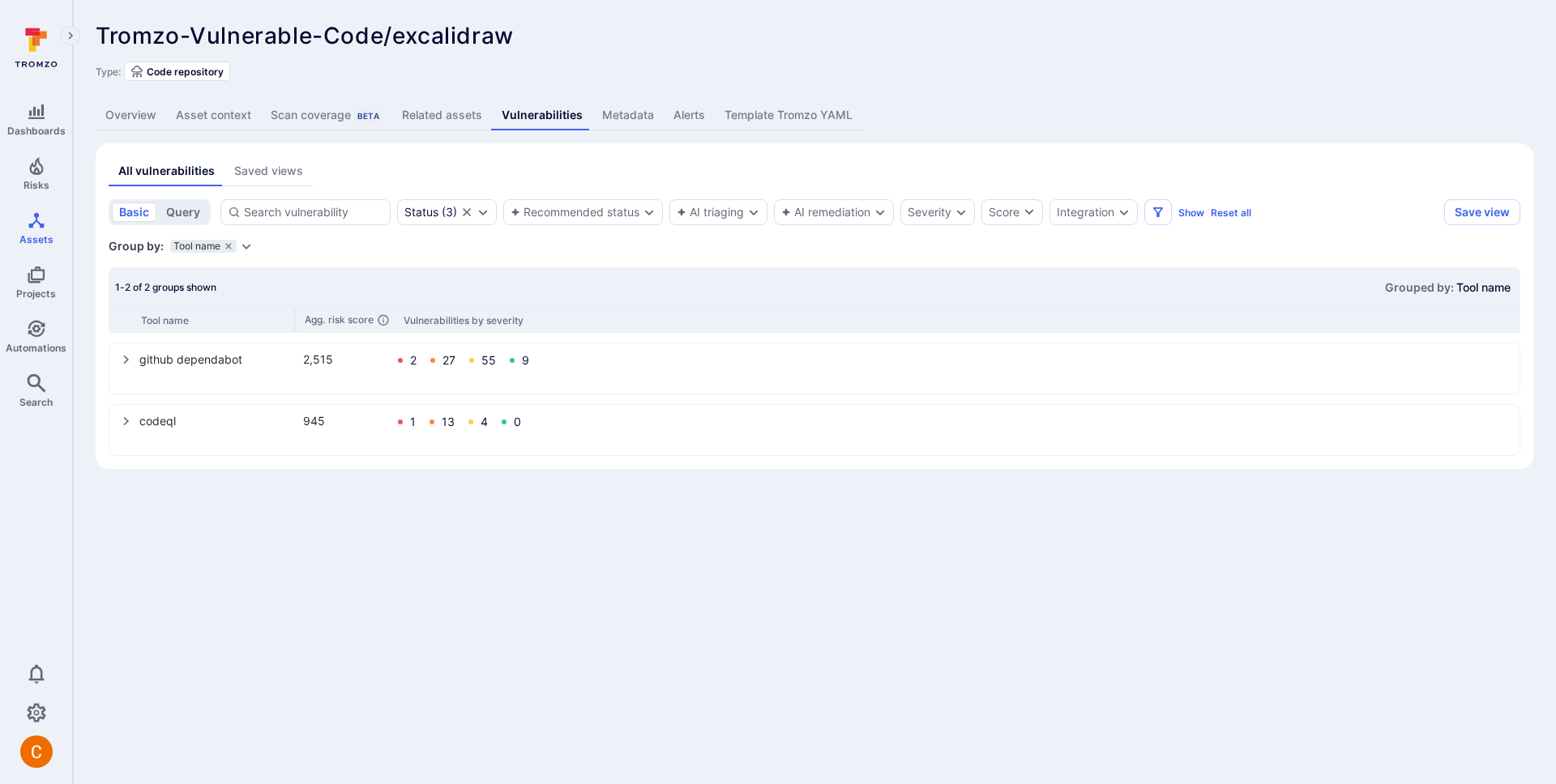 click on "query" at bounding box center (183, 212) 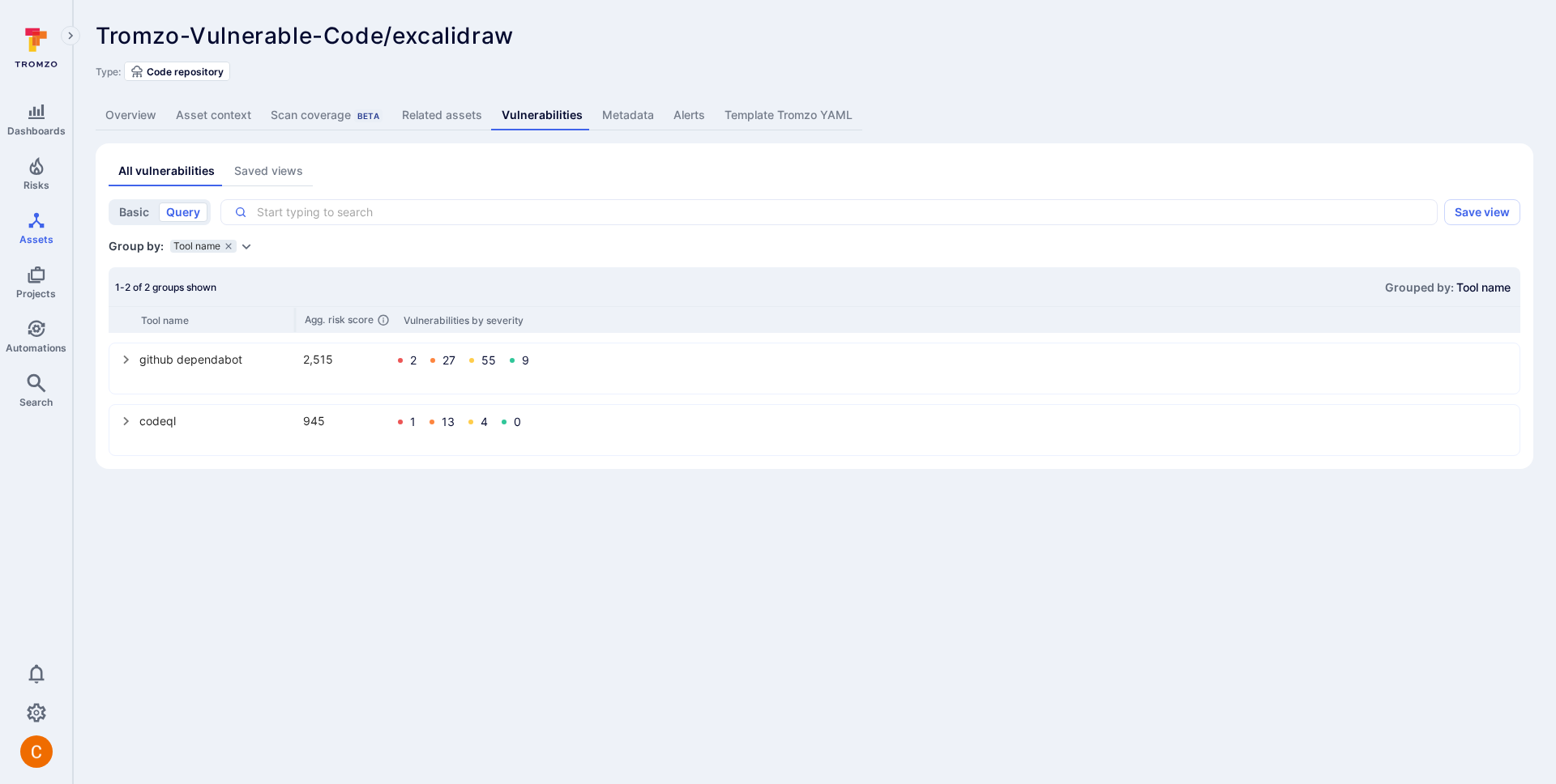 click on "basic" at bounding box center [134, 212] 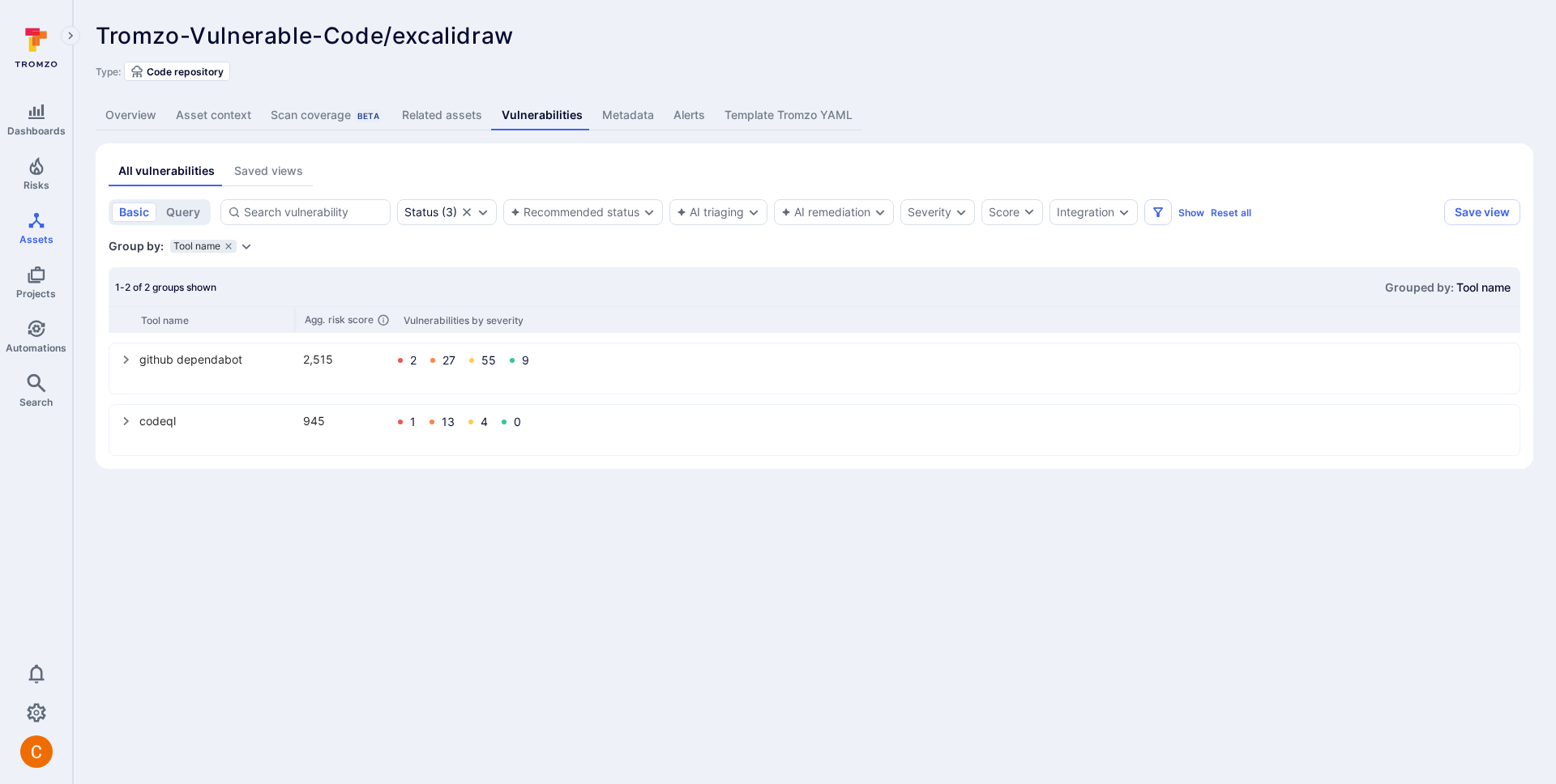 click on "Saved views" at bounding box center [268, 171] 